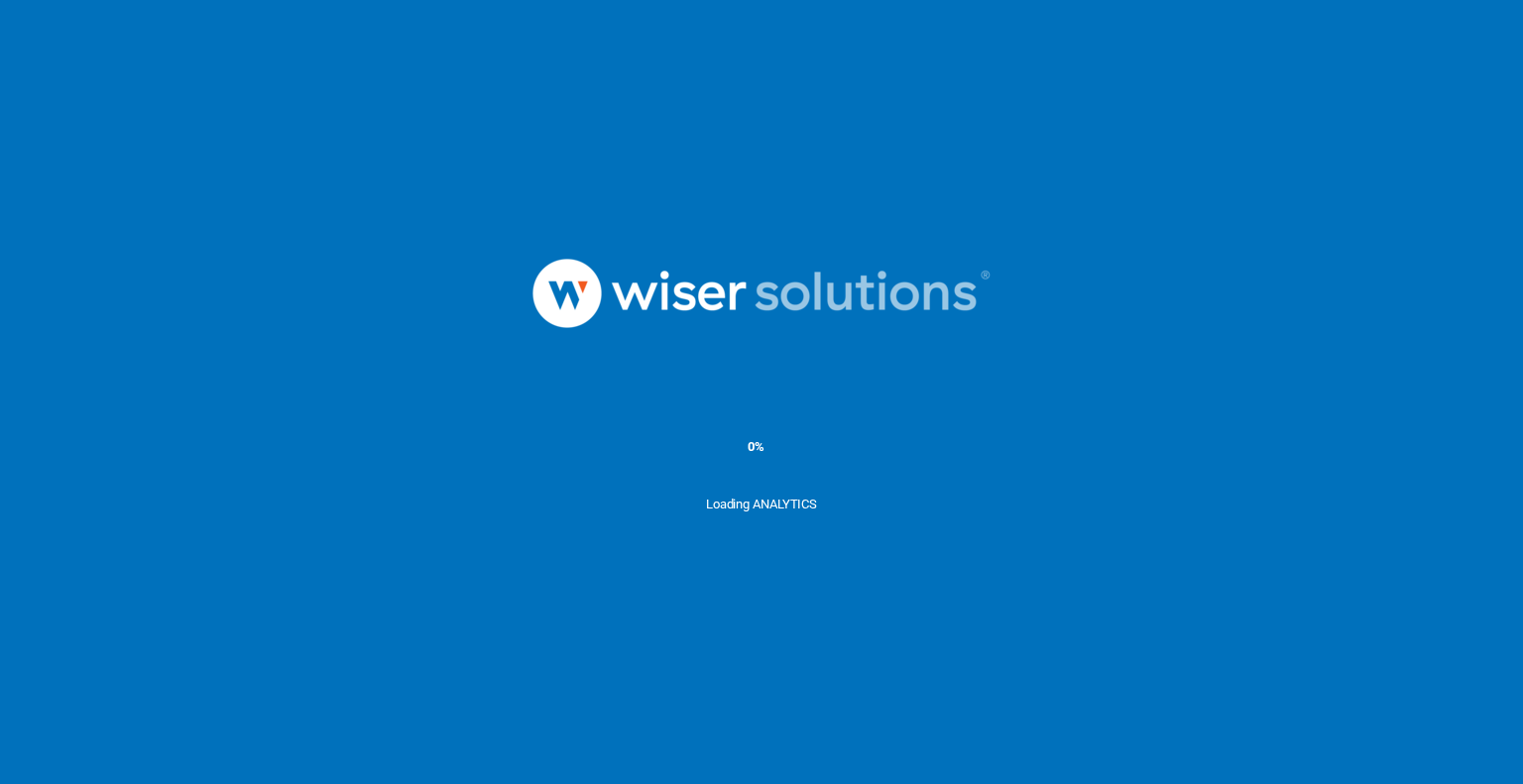 scroll, scrollTop: 0, scrollLeft: 0, axis: both 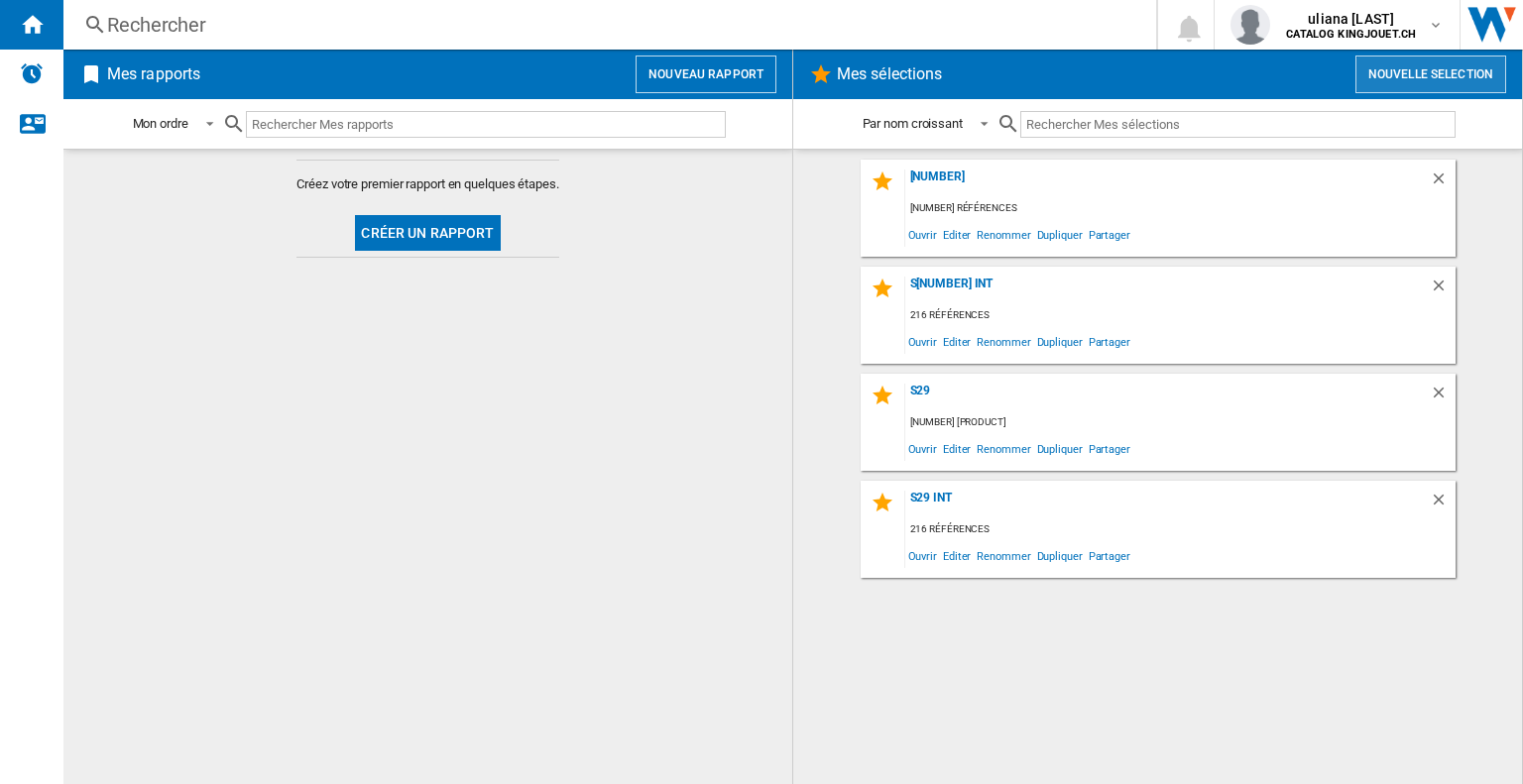 click on "Nouvelle selection" at bounding box center (1431, 74) 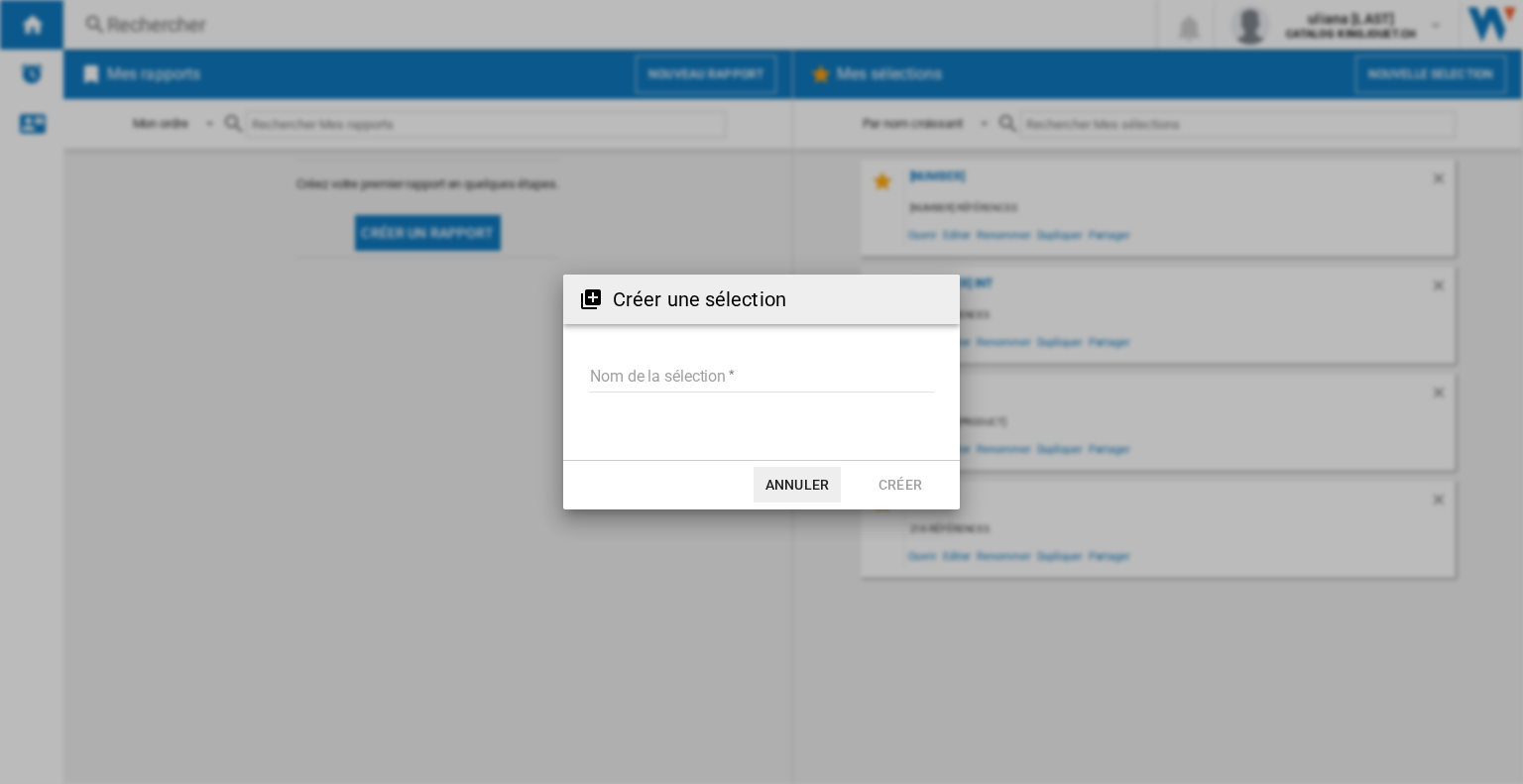 click on "Nom de la sélection" at bounding box center [762, 378] 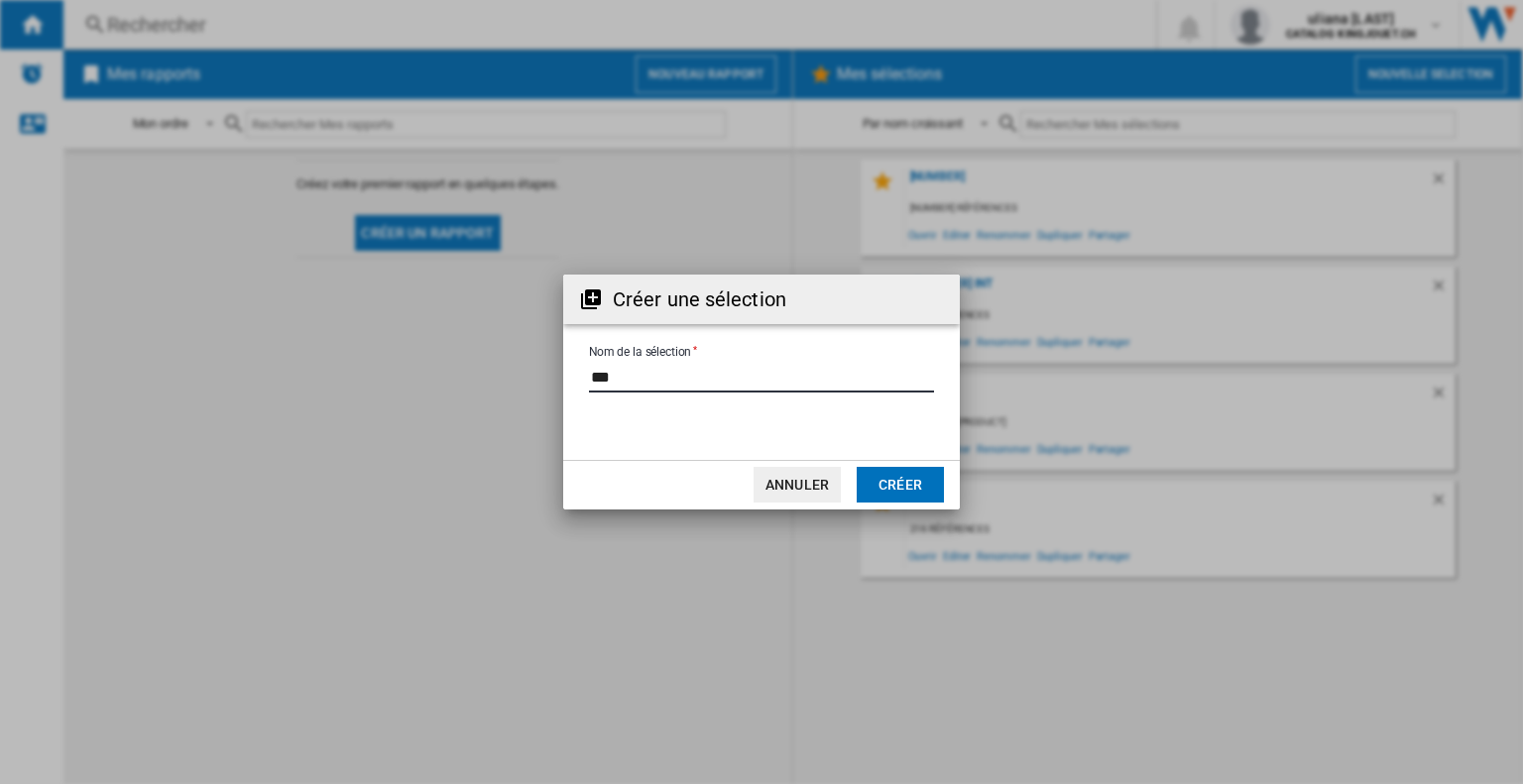 type on "***" 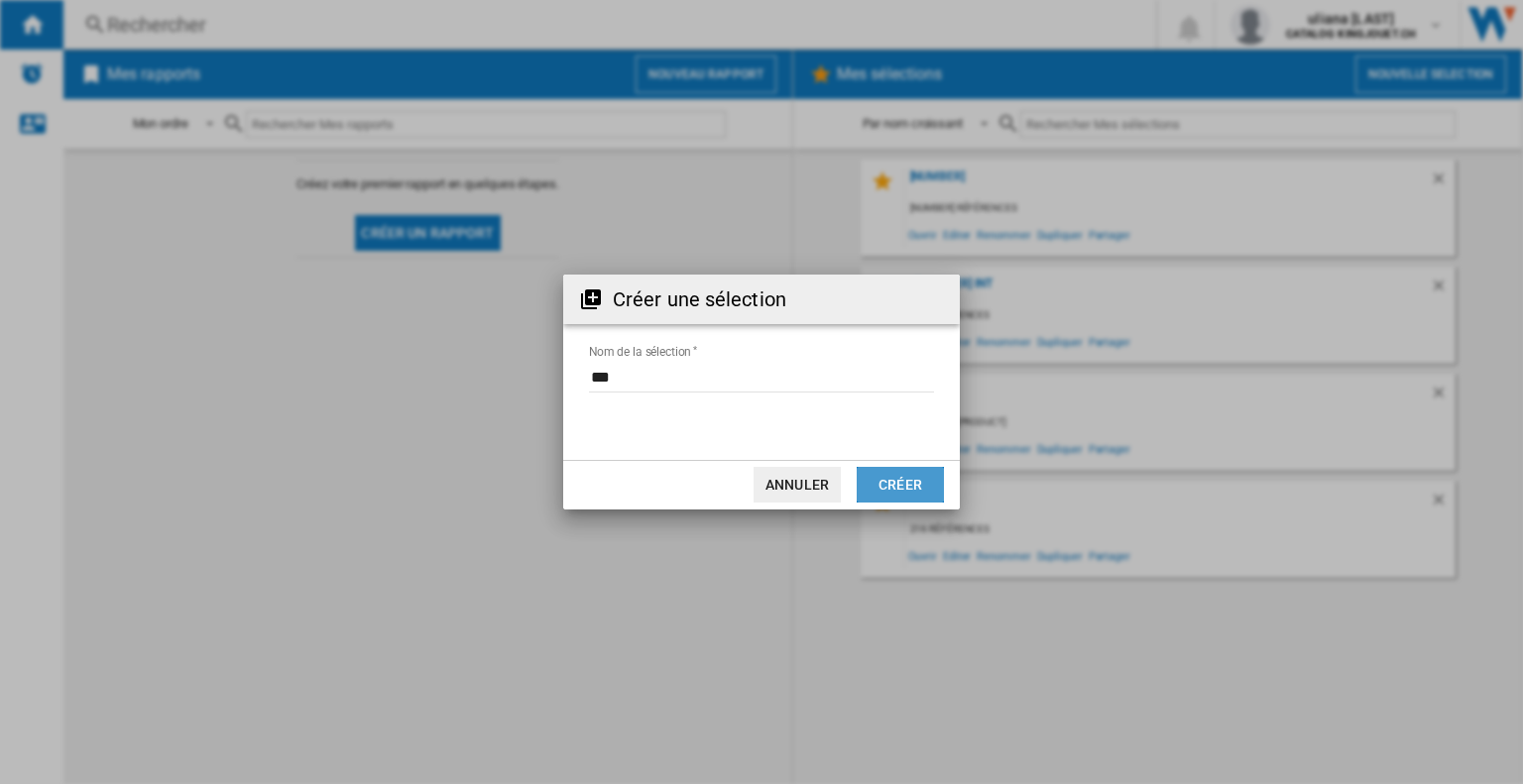 click on "Créer" 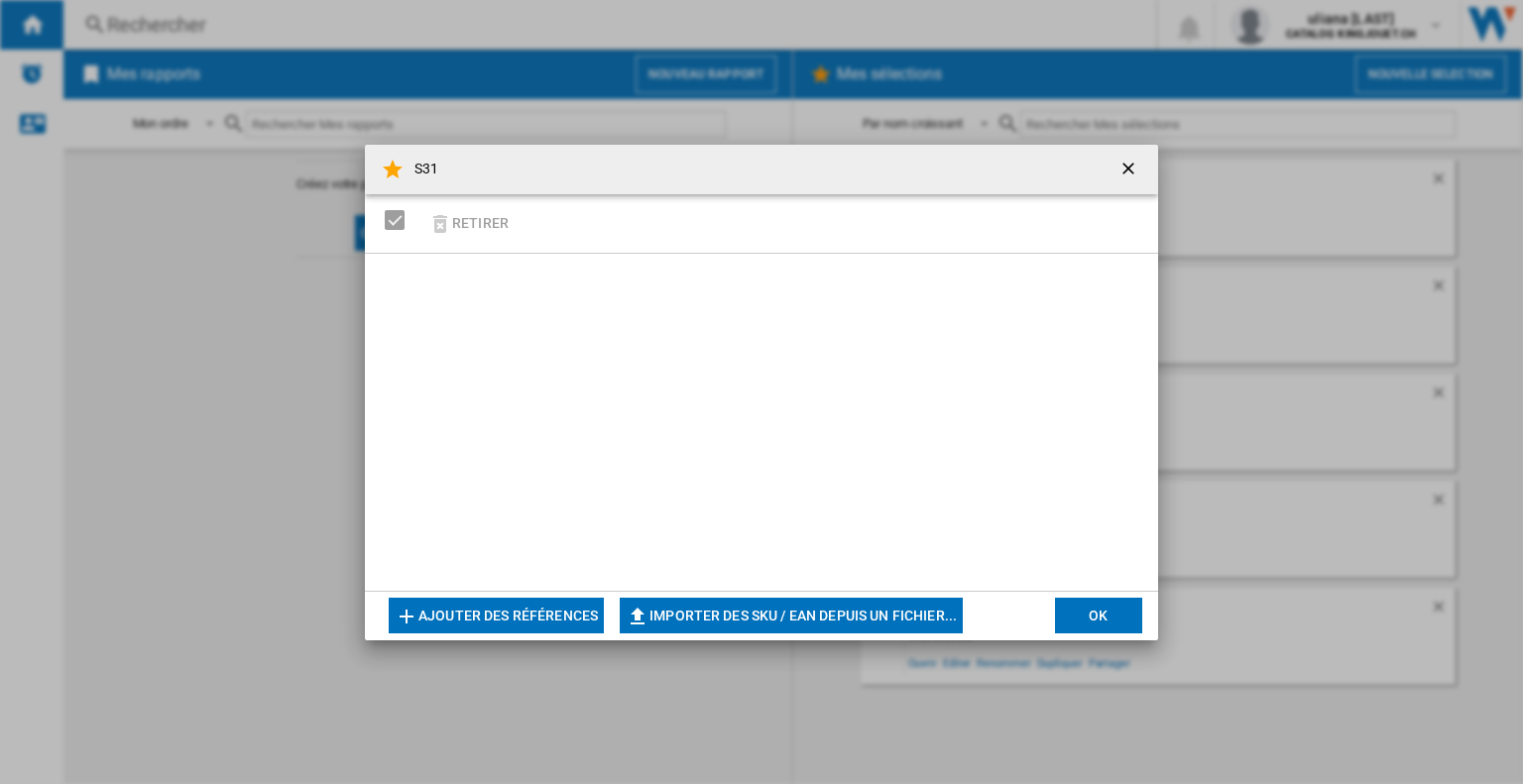 click on "Importer des SKU / EAN depuis un fichier..." 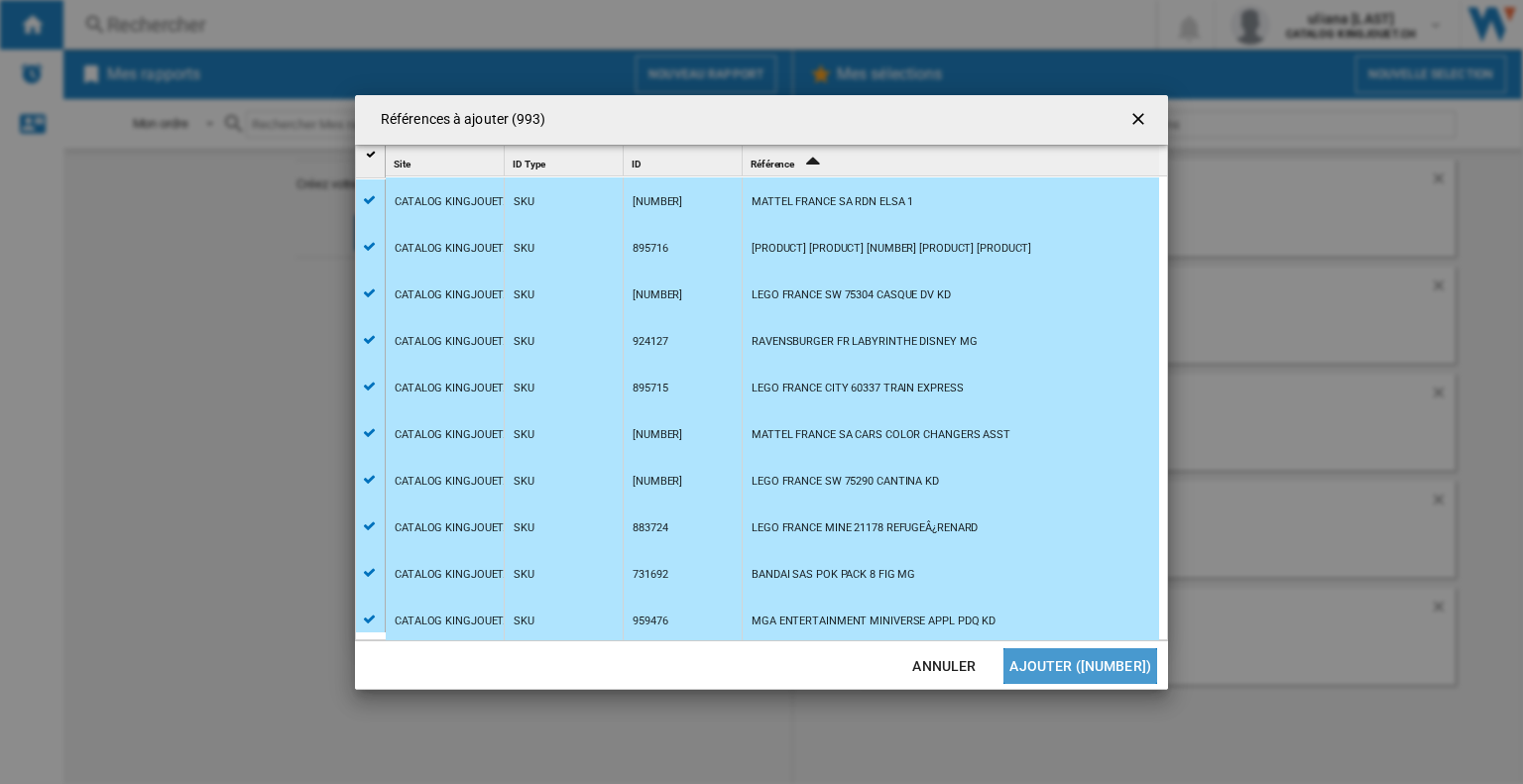 click on "Ajouter ([NUMBER])" 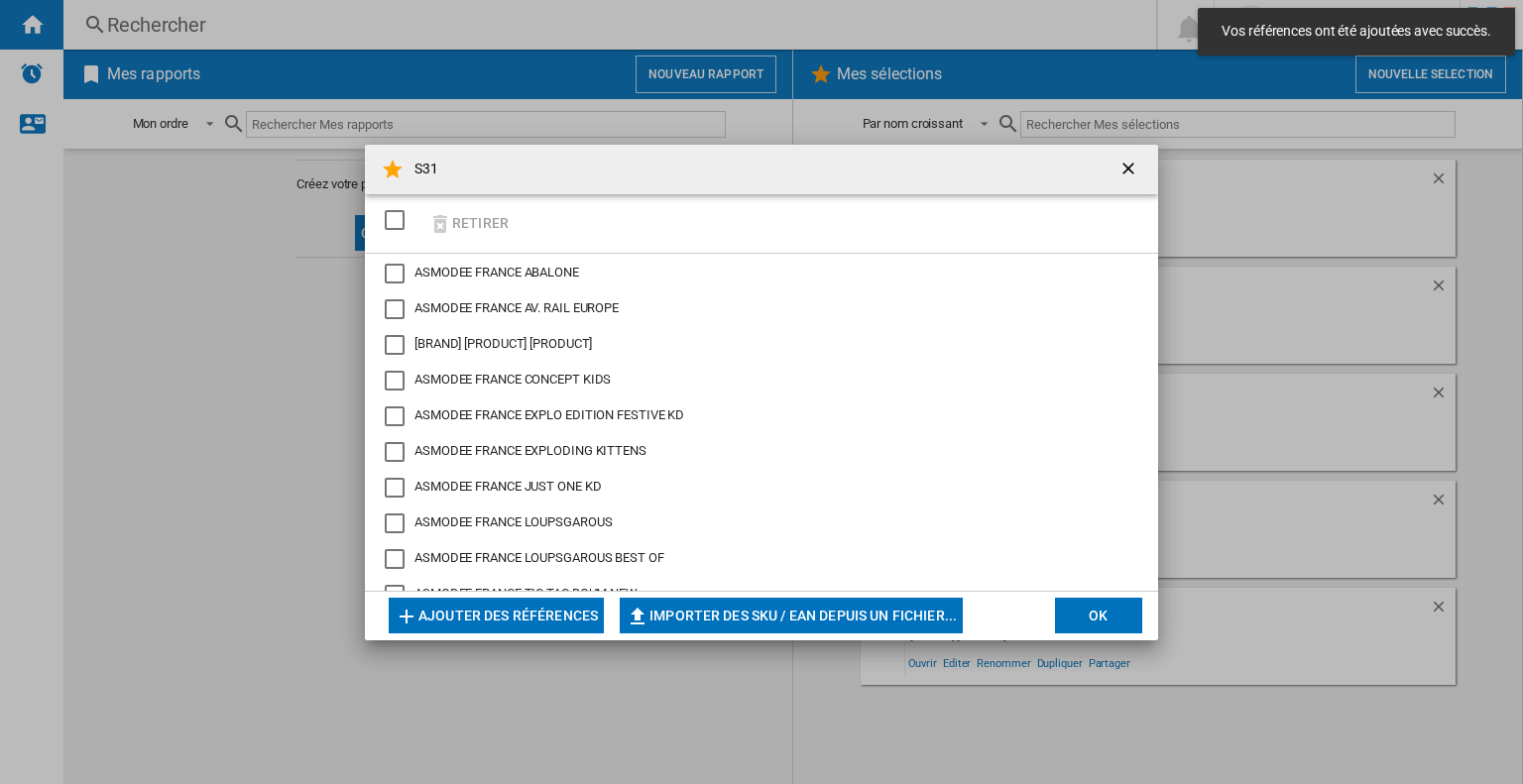 click on "OK" 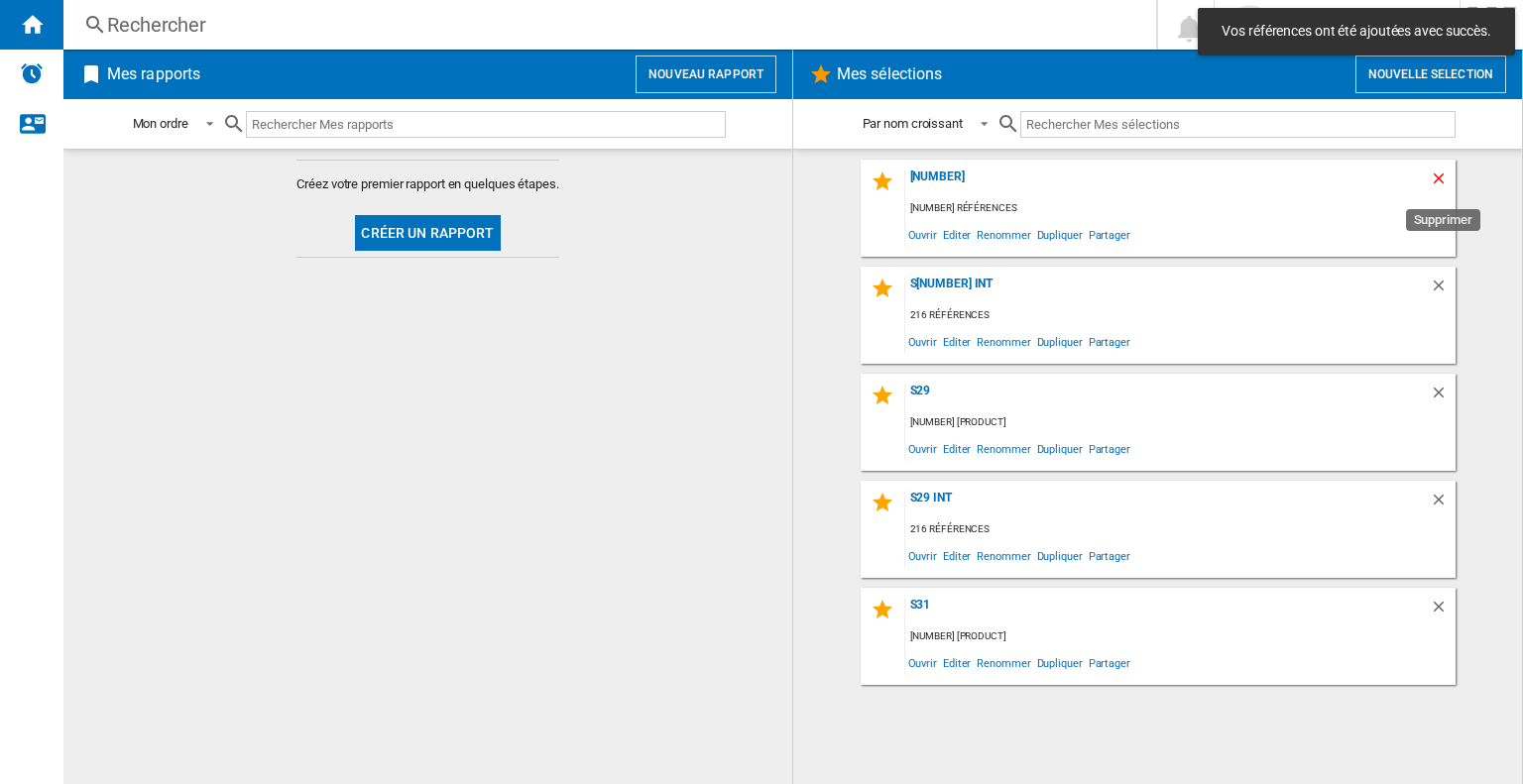 click 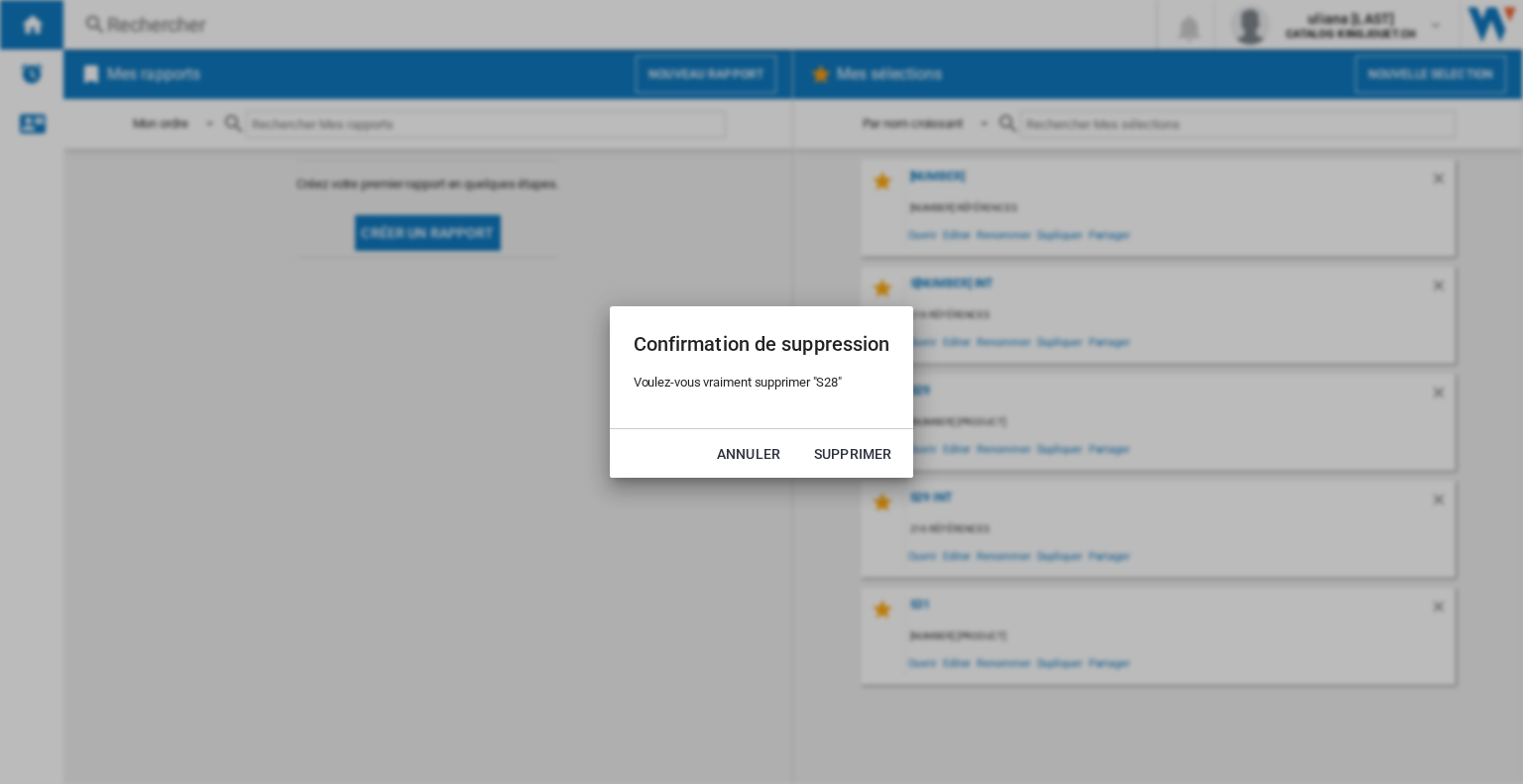 click on "Annuler Supprimer" 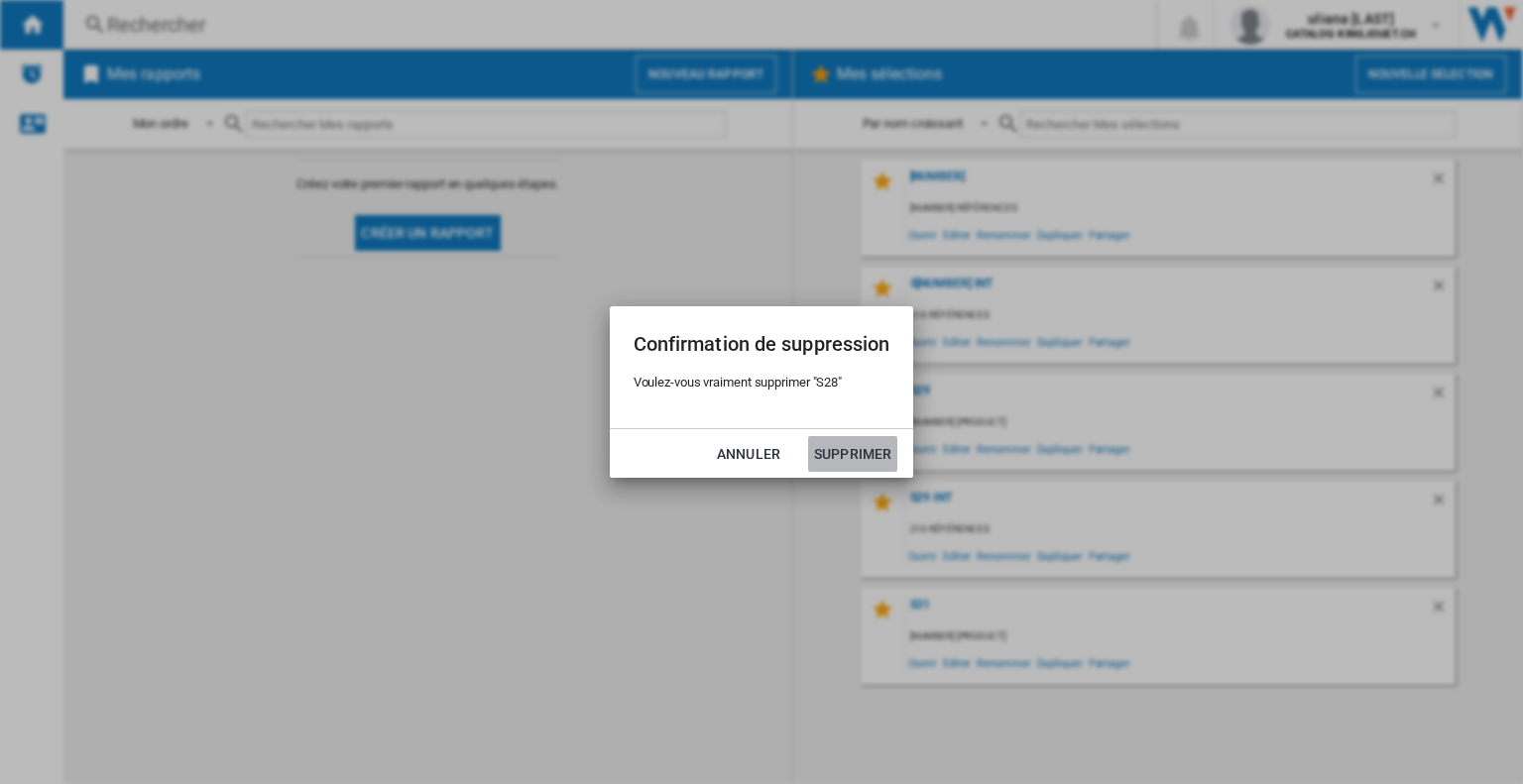 click on "Supprimer" 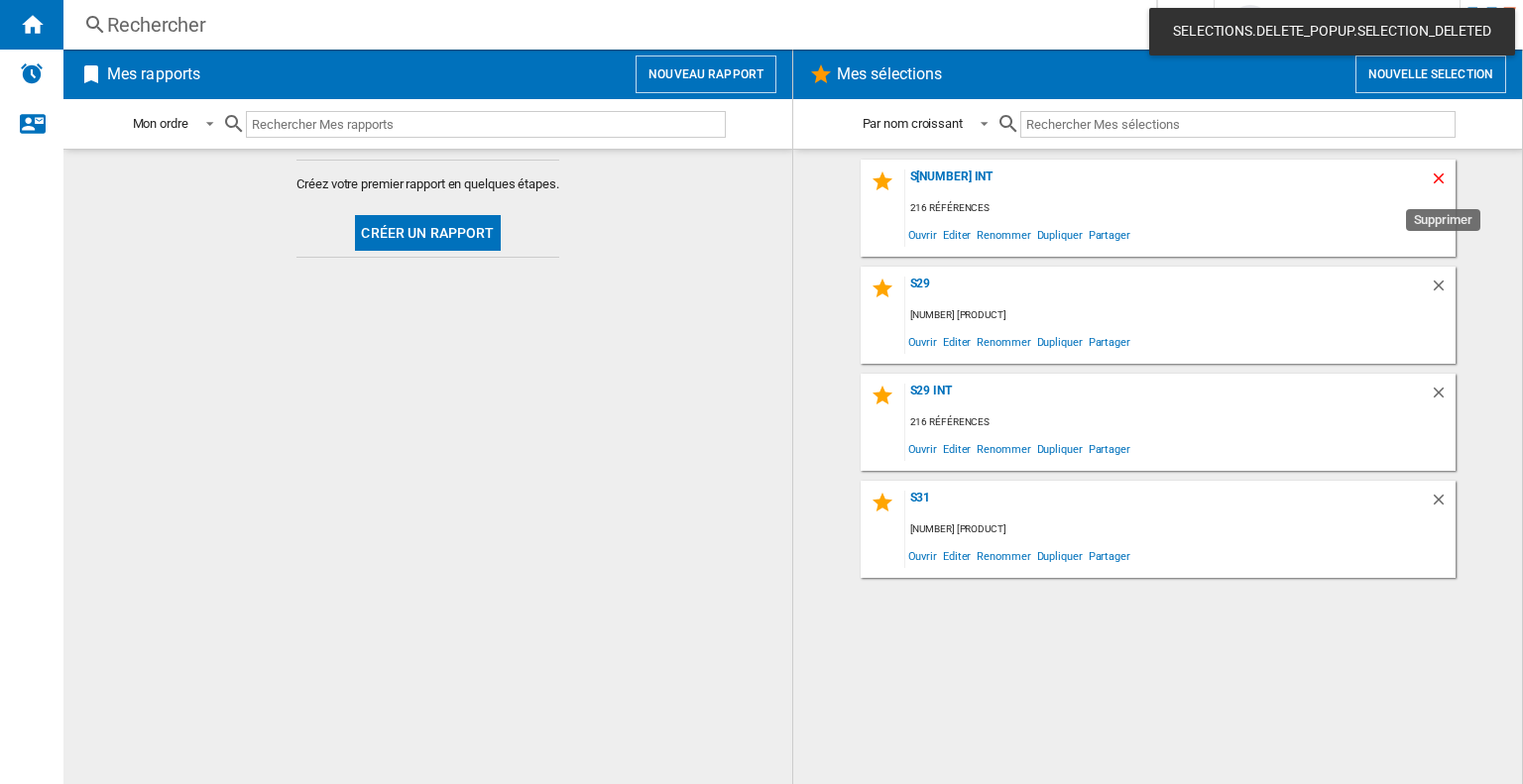 click 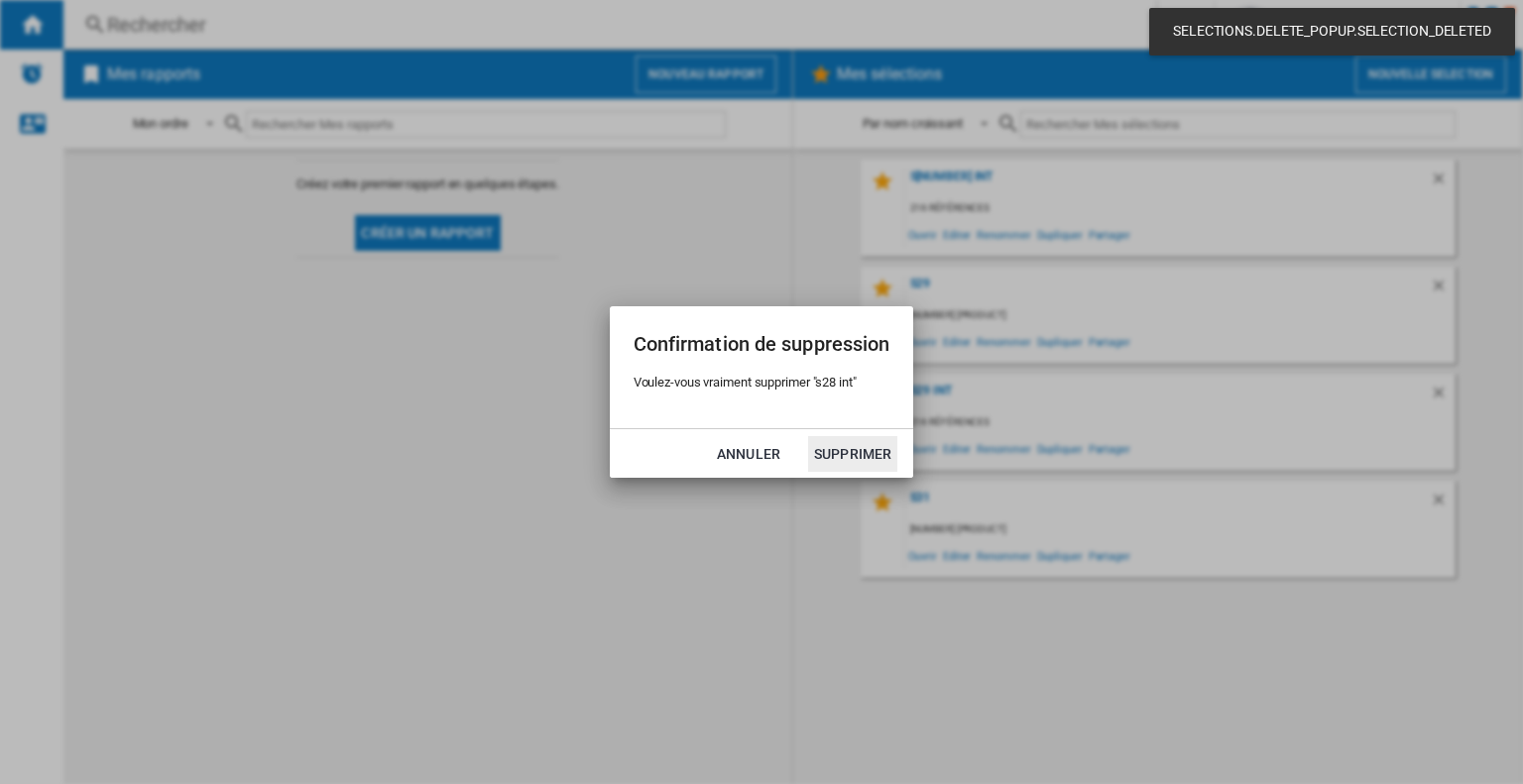 click on "Supprimer" 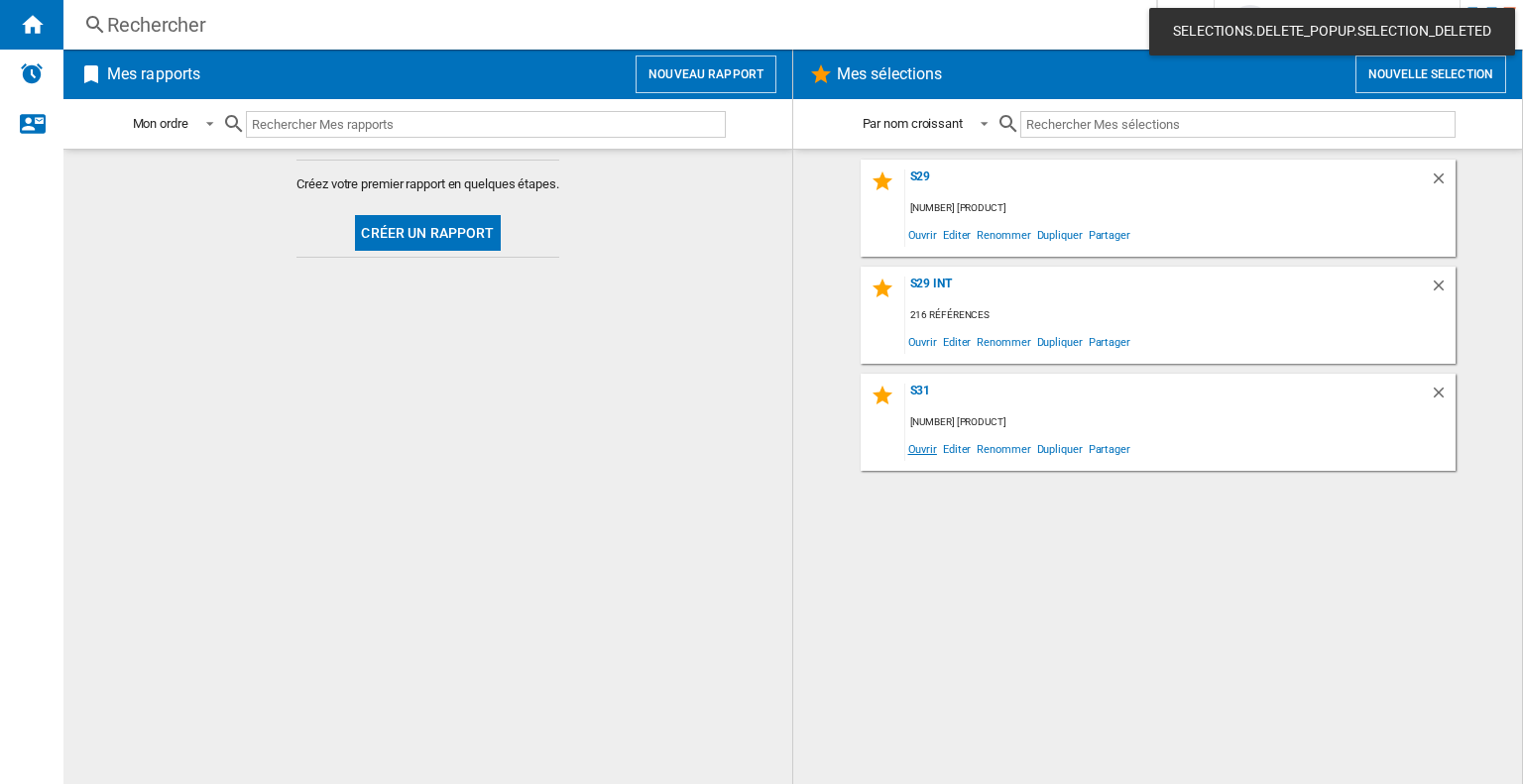 click on "Ouvrir" 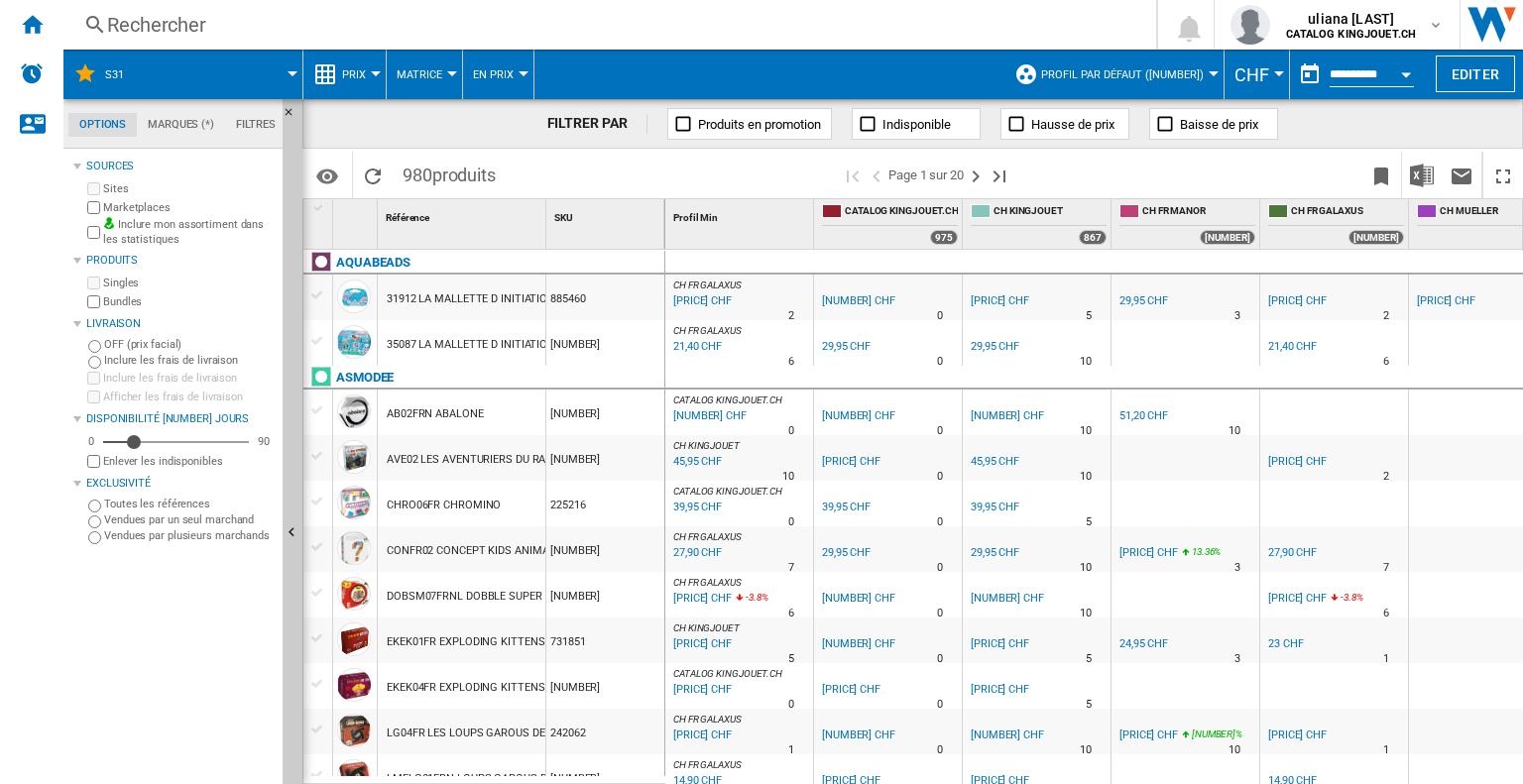 scroll, scrollTop: 0, scrollLeft: 192, axis: horizontal 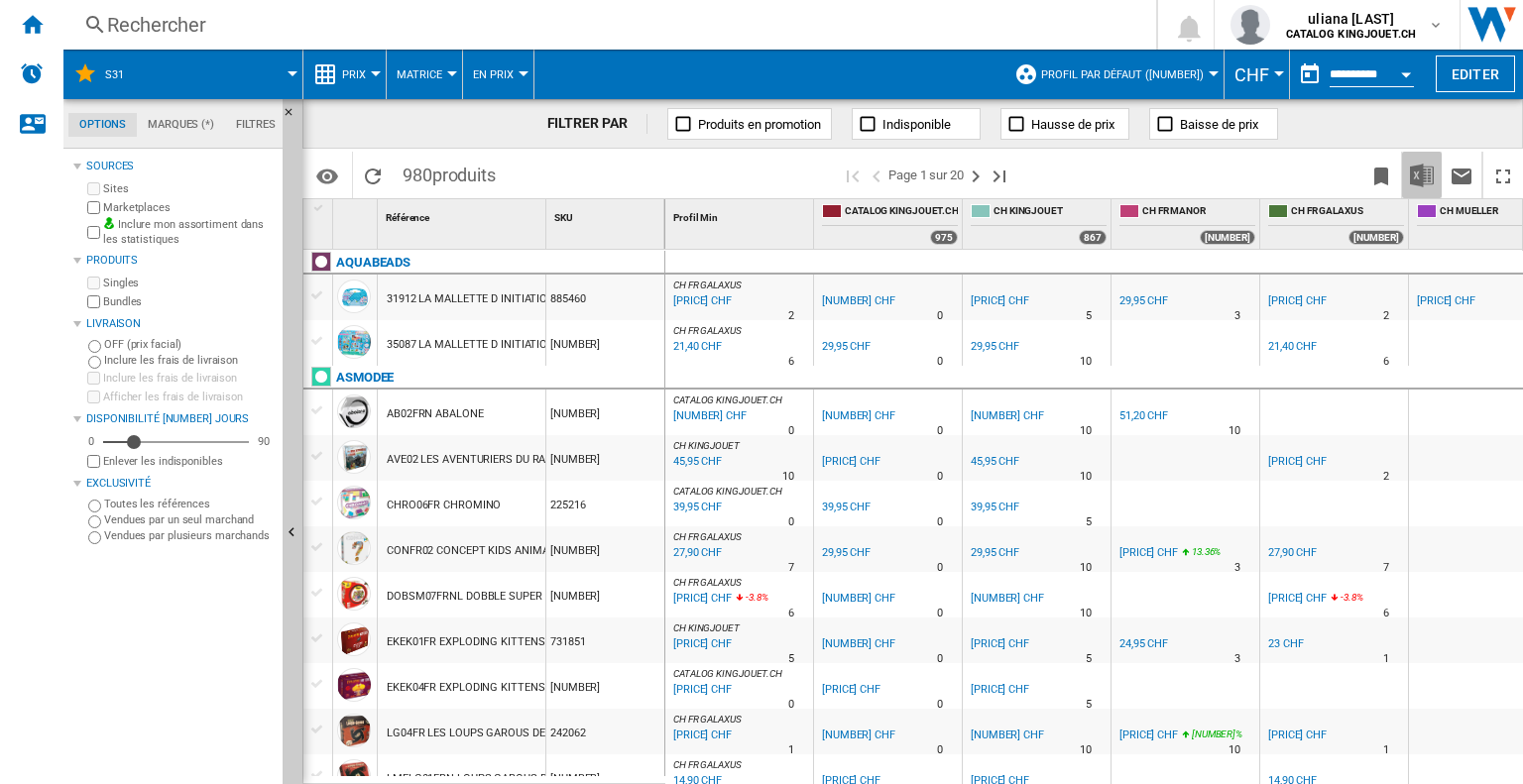click at bounding box center (1422, 175) 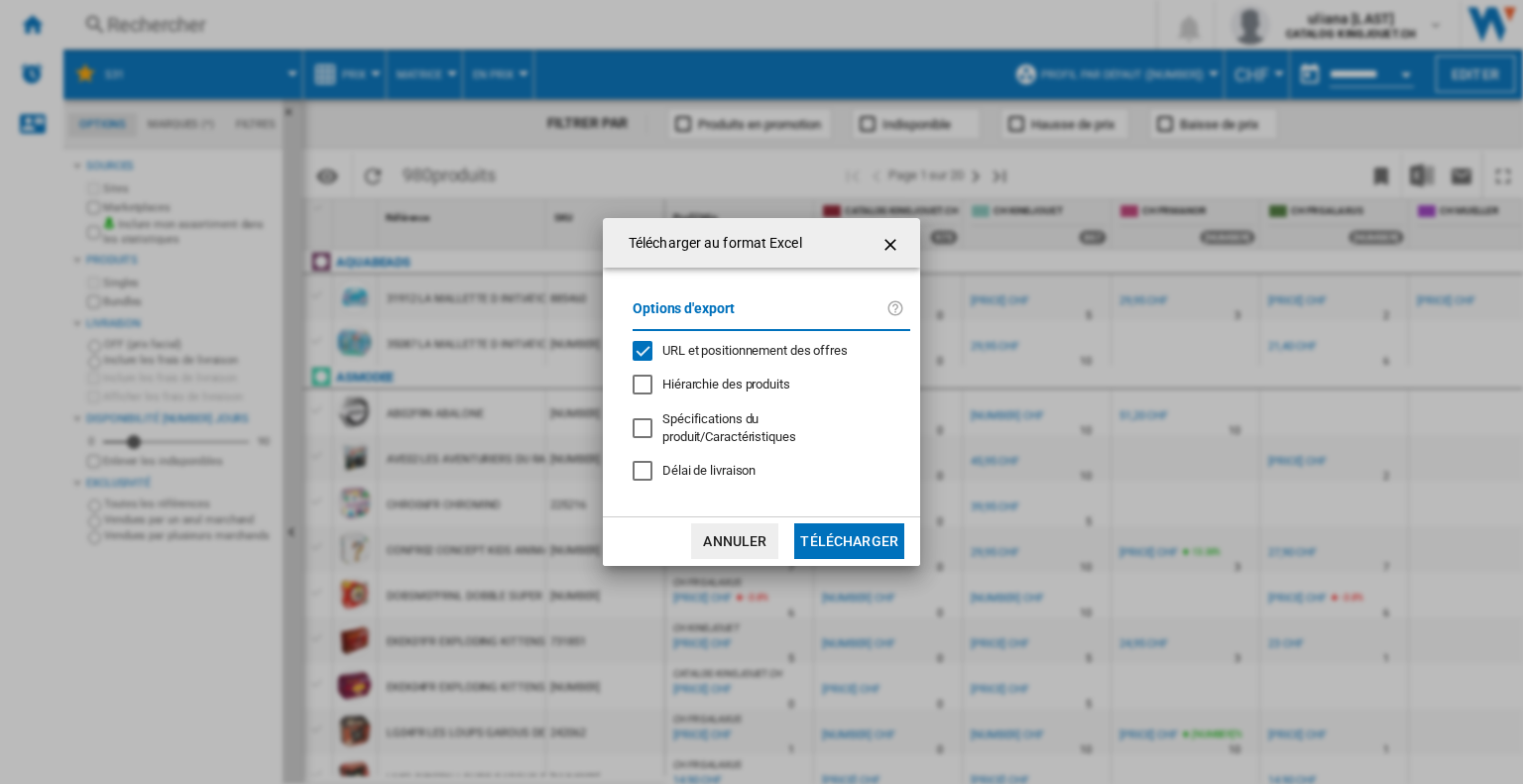 click on "URL et positionnement des offres" 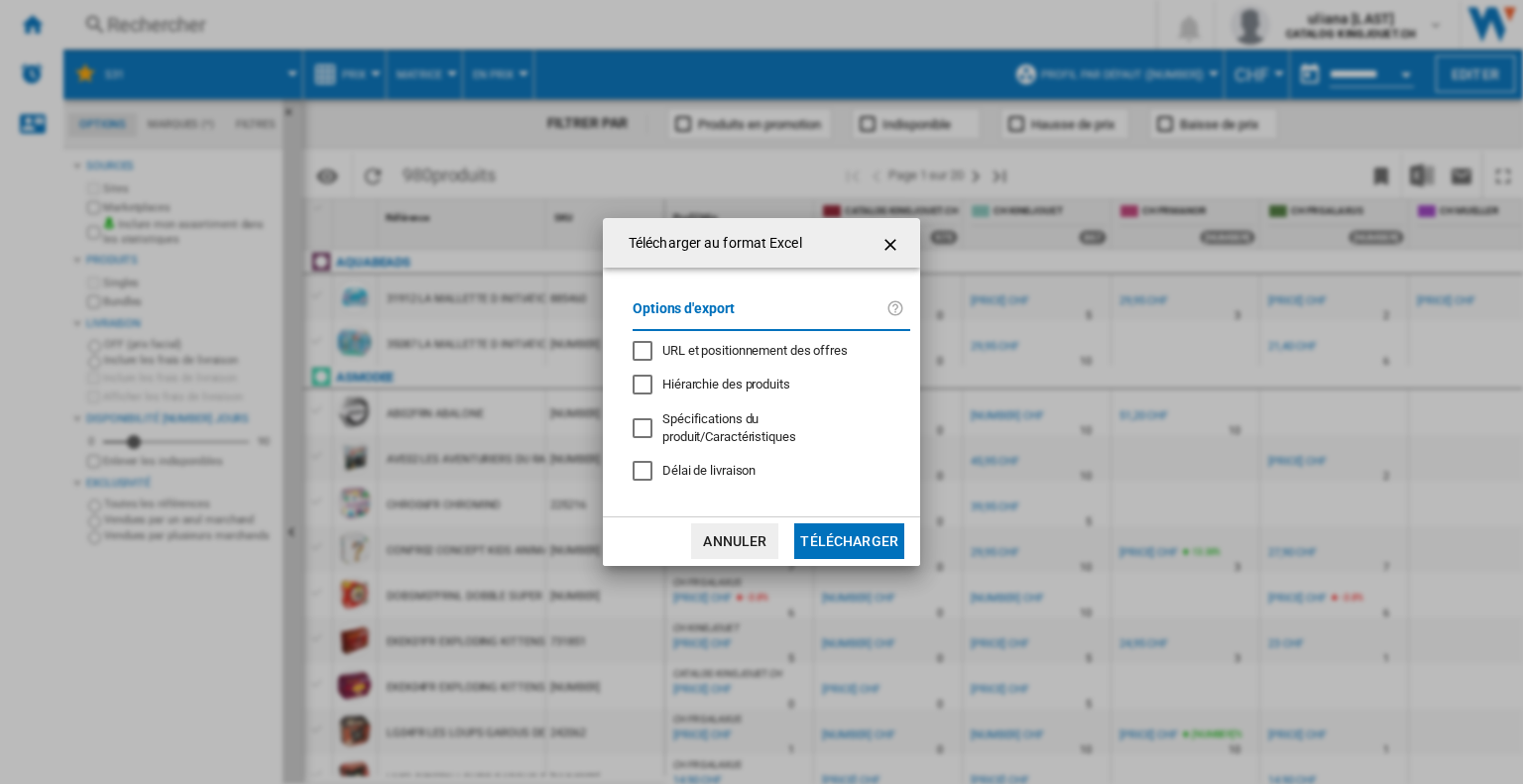 click on "Télécharger" 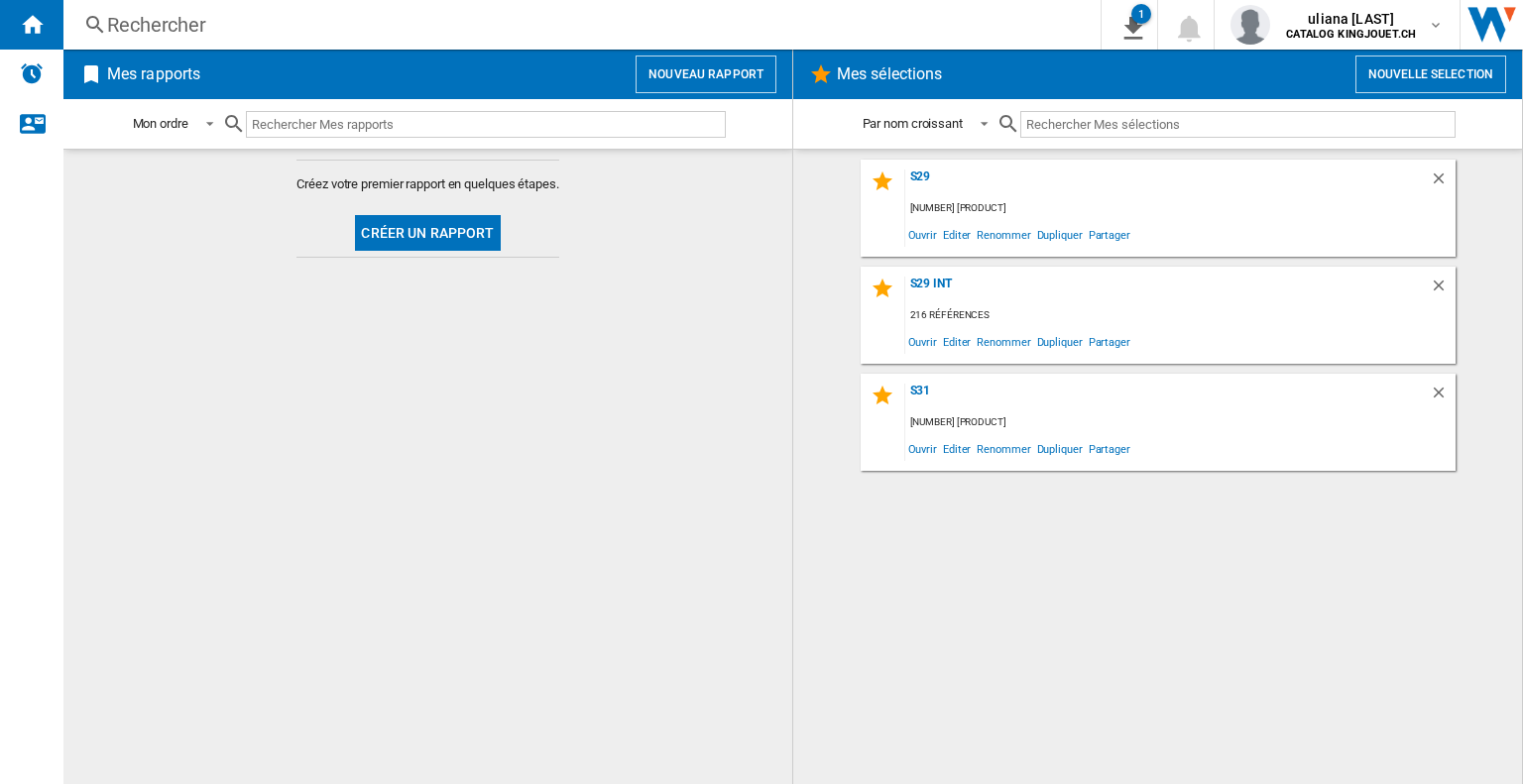click on "Nouvelle selection" at bounding box center [1431, 74] 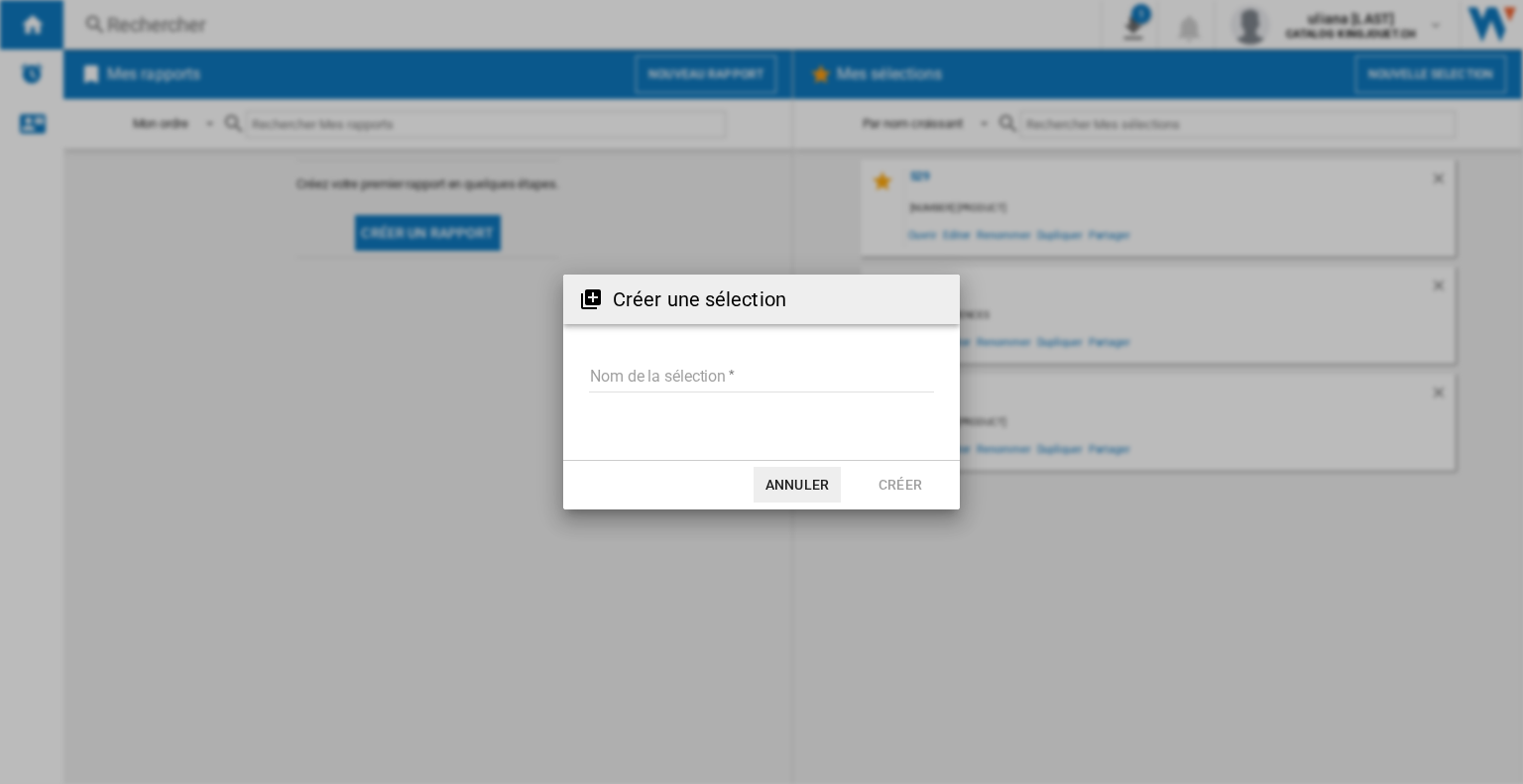 click on "Nom de la sélection" at bounding box center (762, 378) 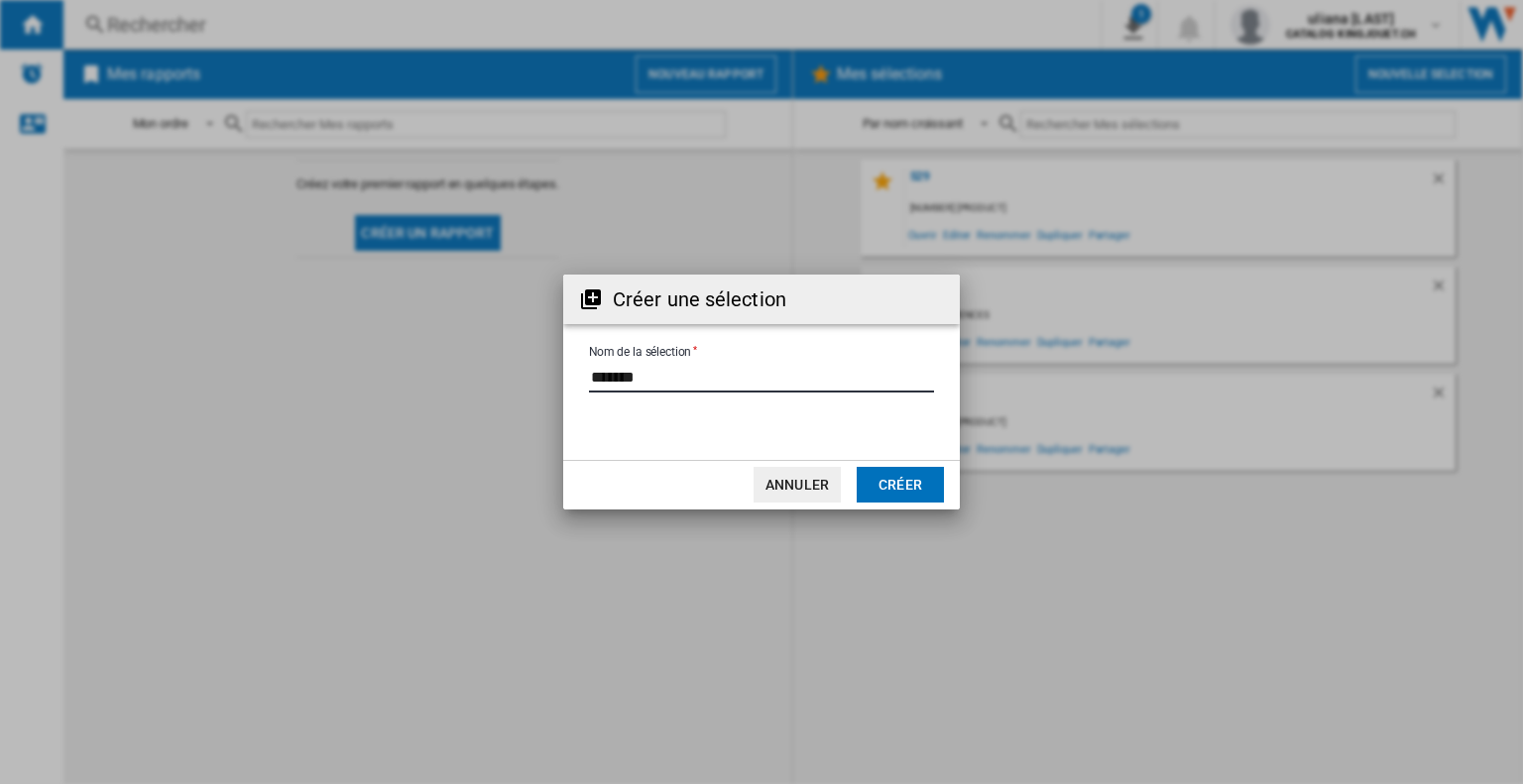 type on "*******" 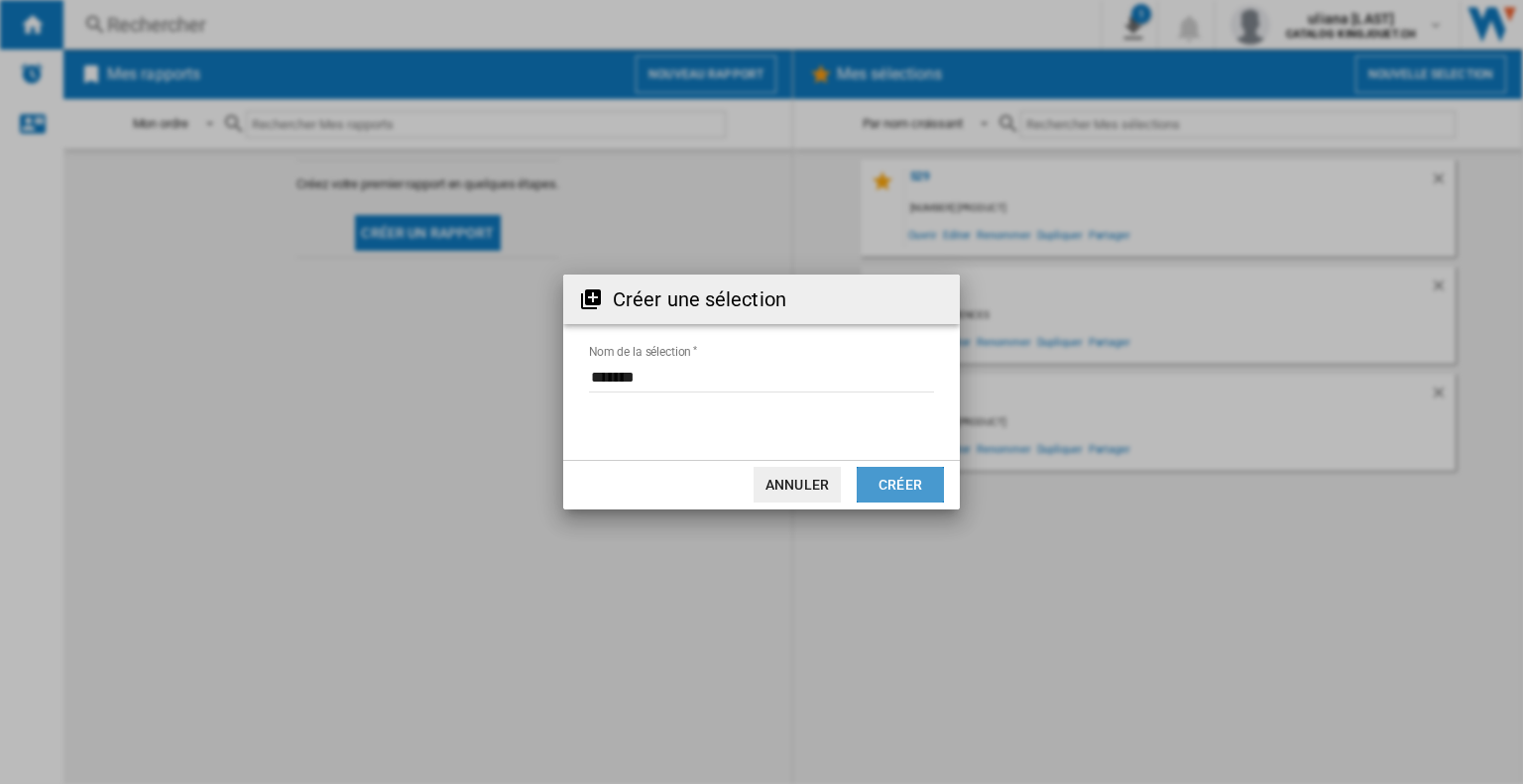 click on "Créer" 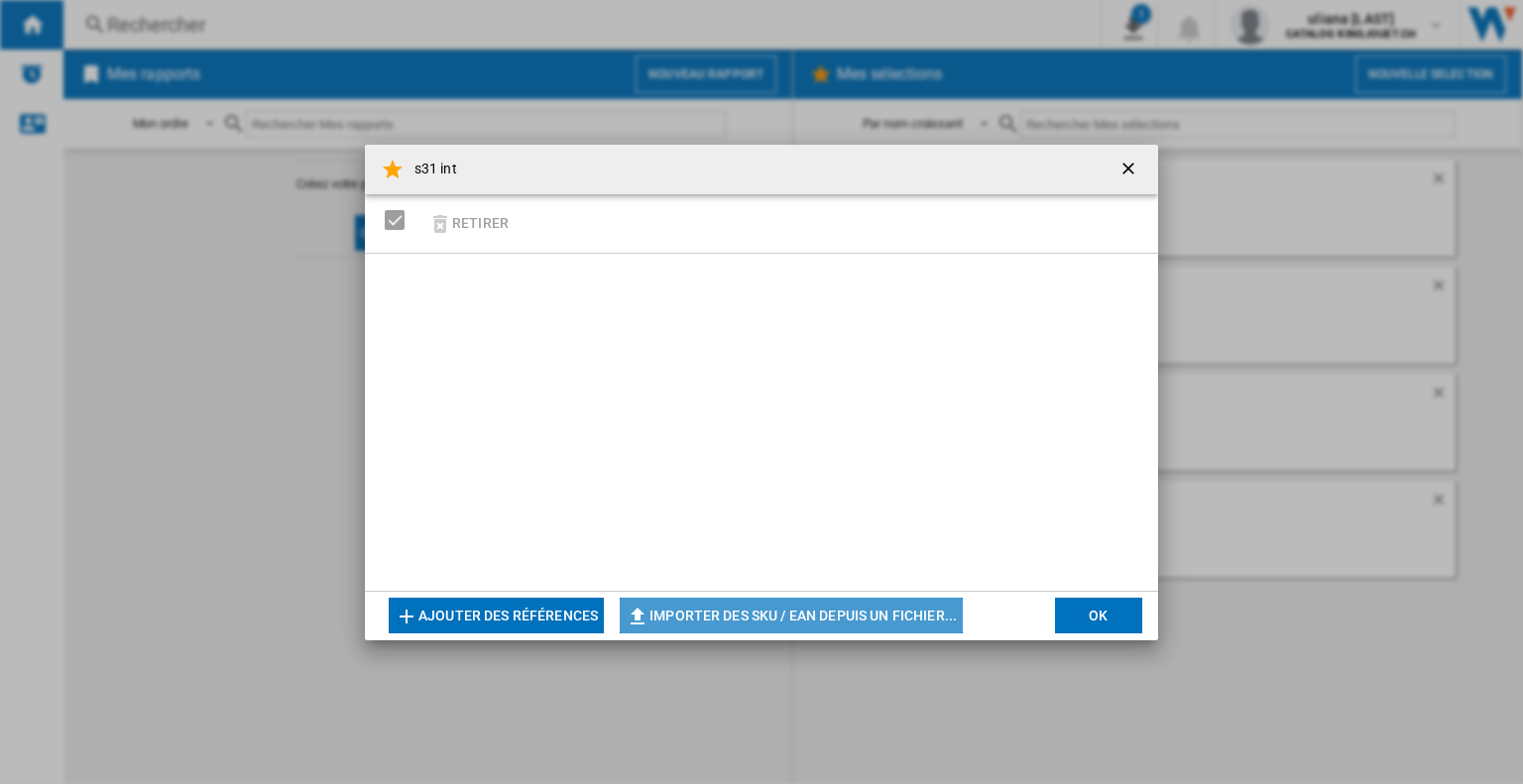 click on "Importer des SKU / EAN depuis un fichier..." 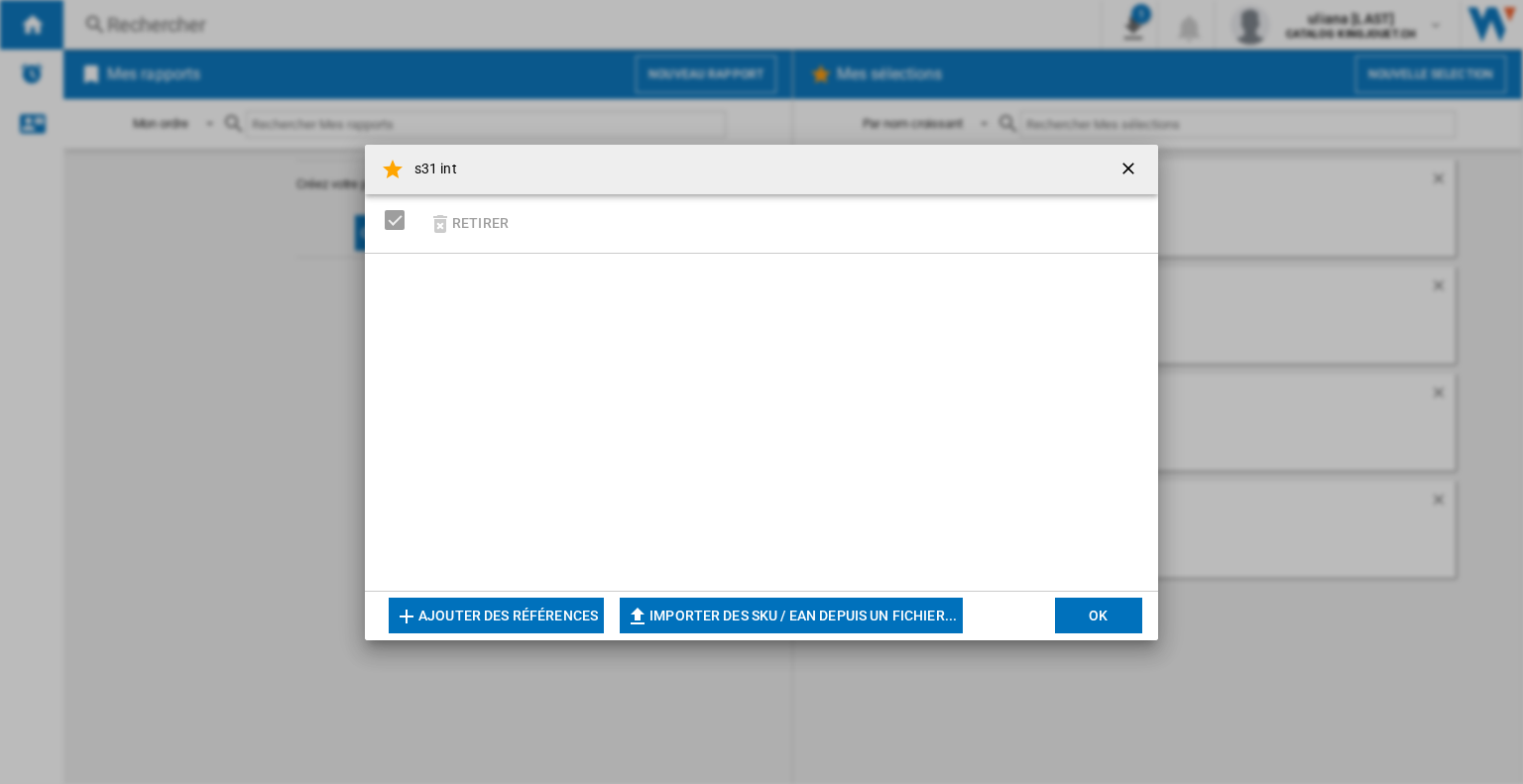 type on "**********" 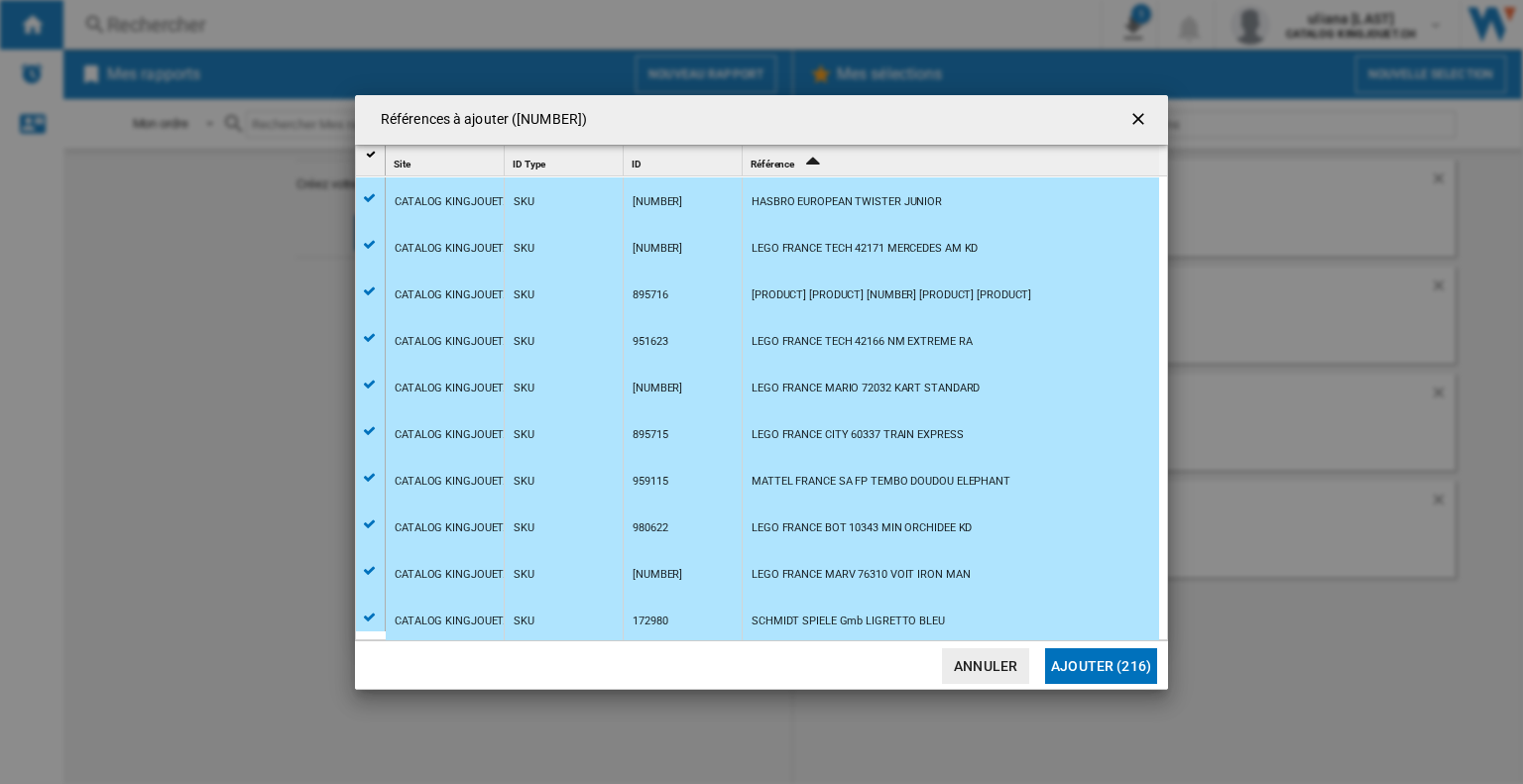 click on "Ajouter (216)" 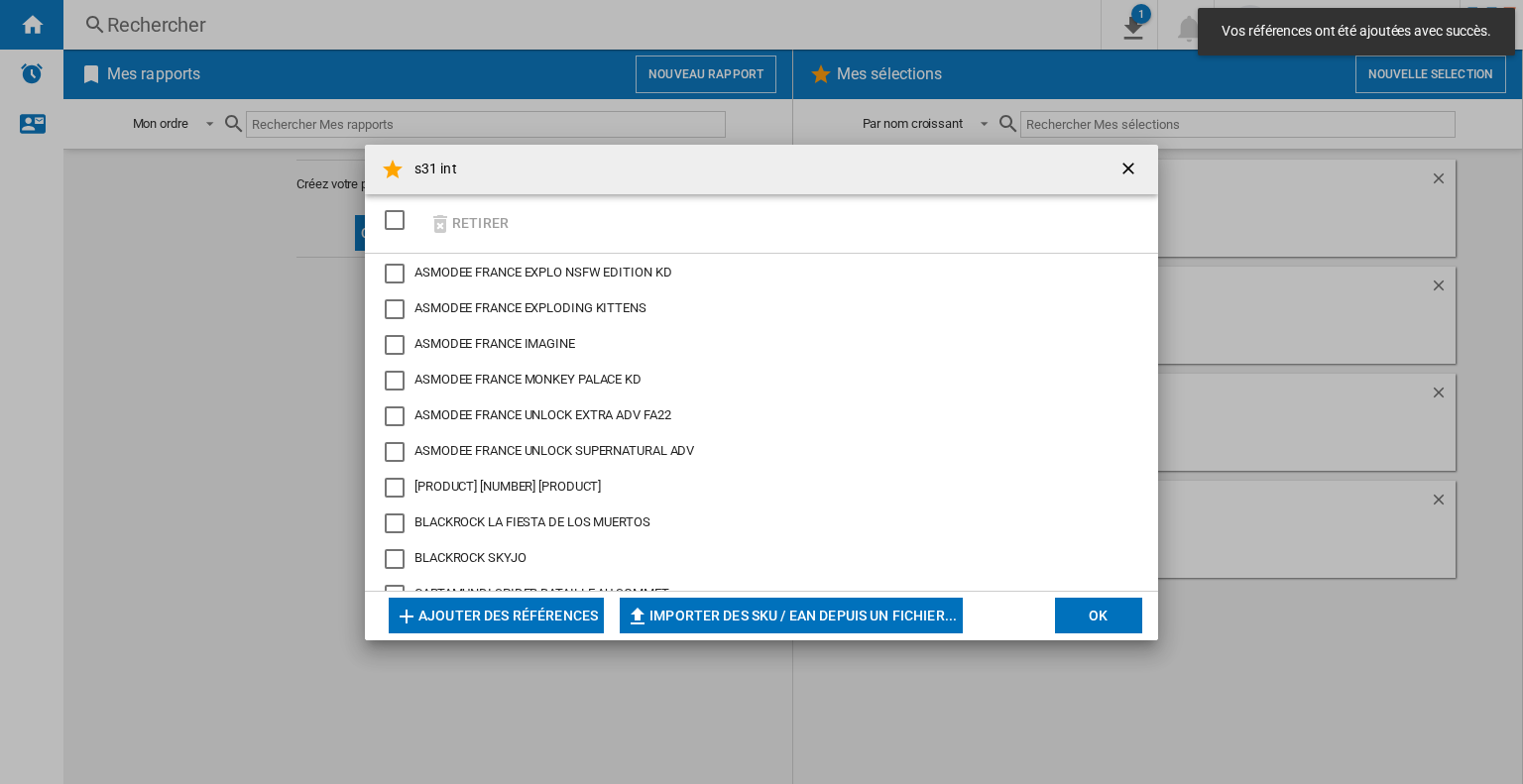 click on "OK" 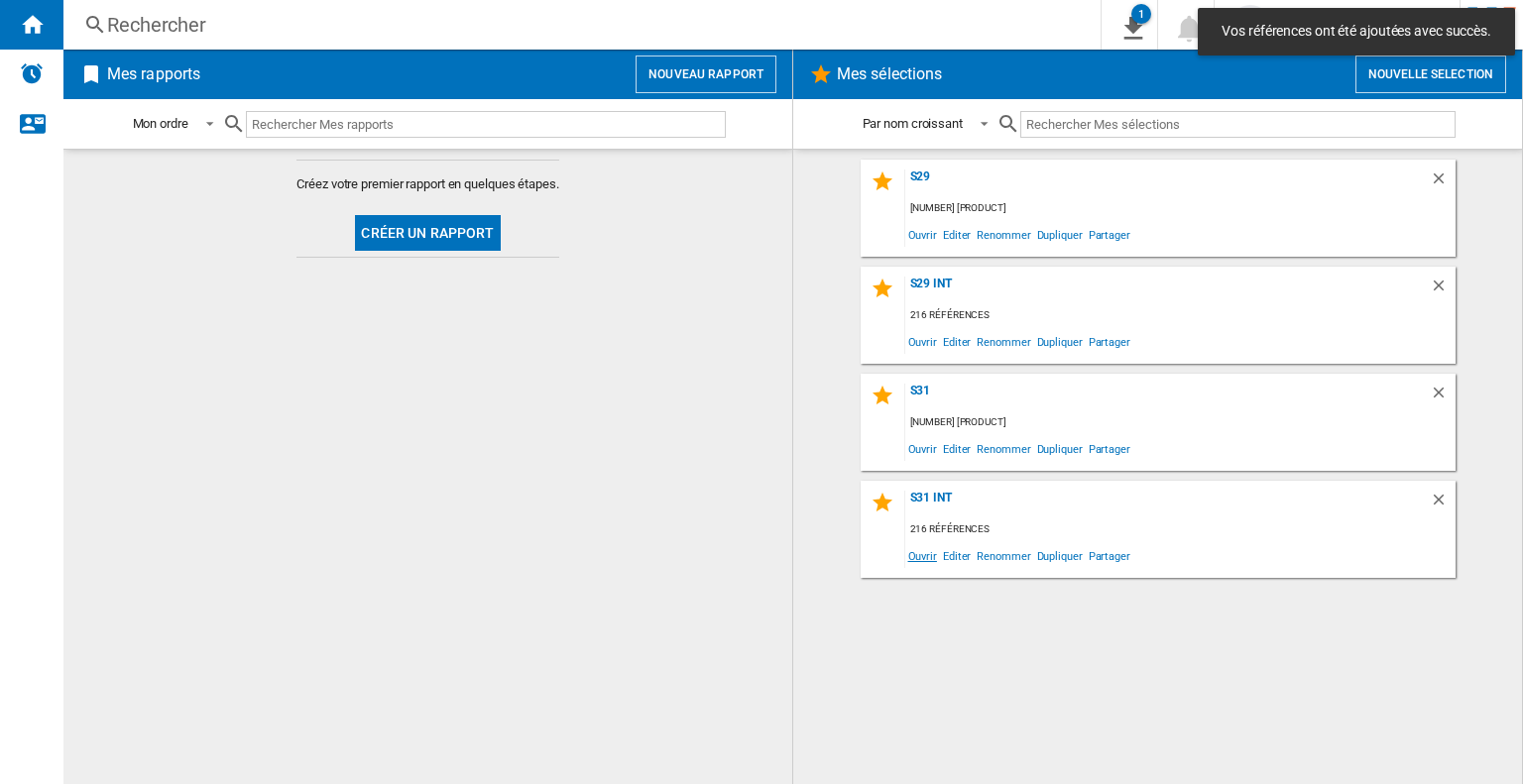click on "Ouvrir" 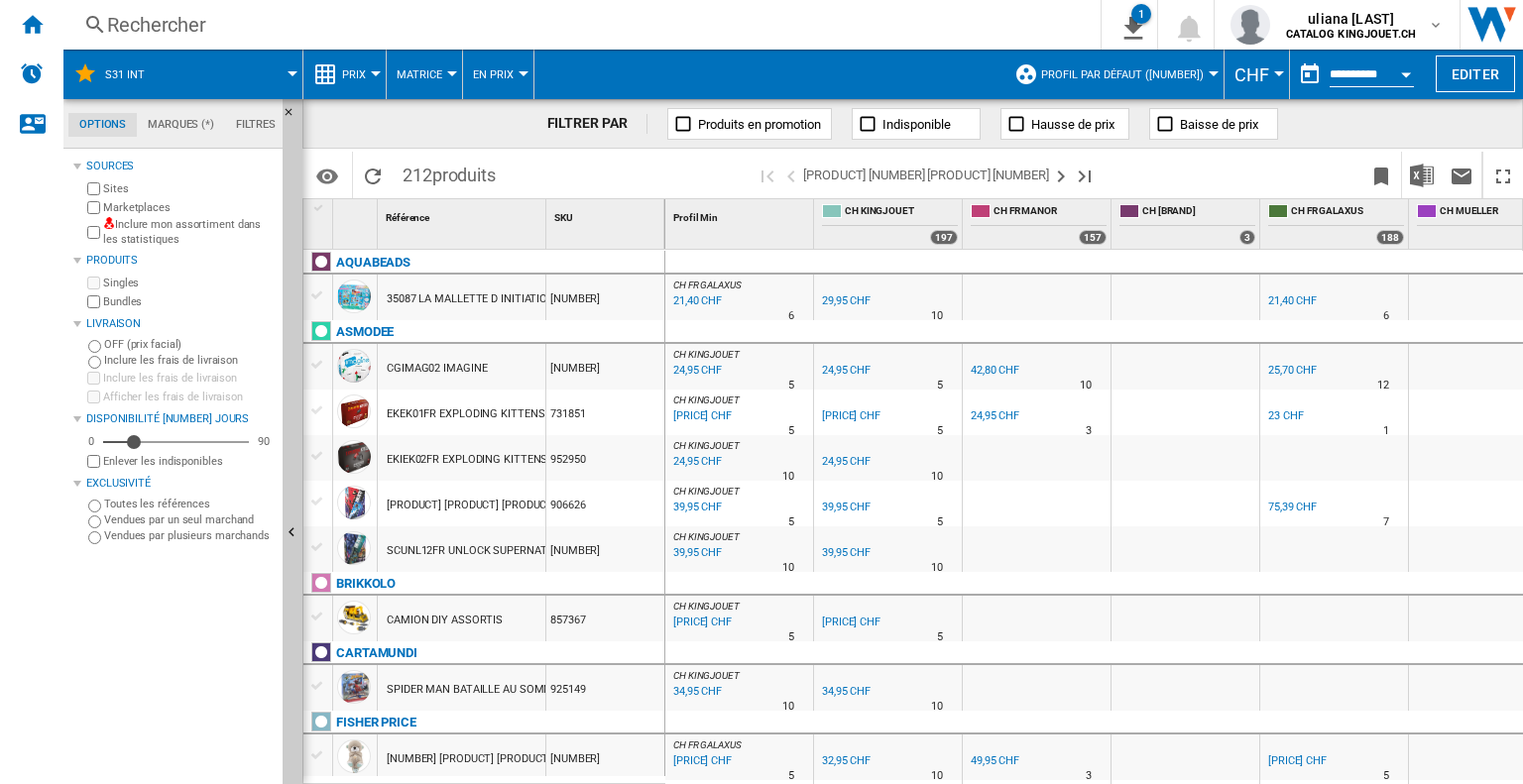 click on "Inclure mon assortiment dans les statistiques" at bounding box center [178, 232] 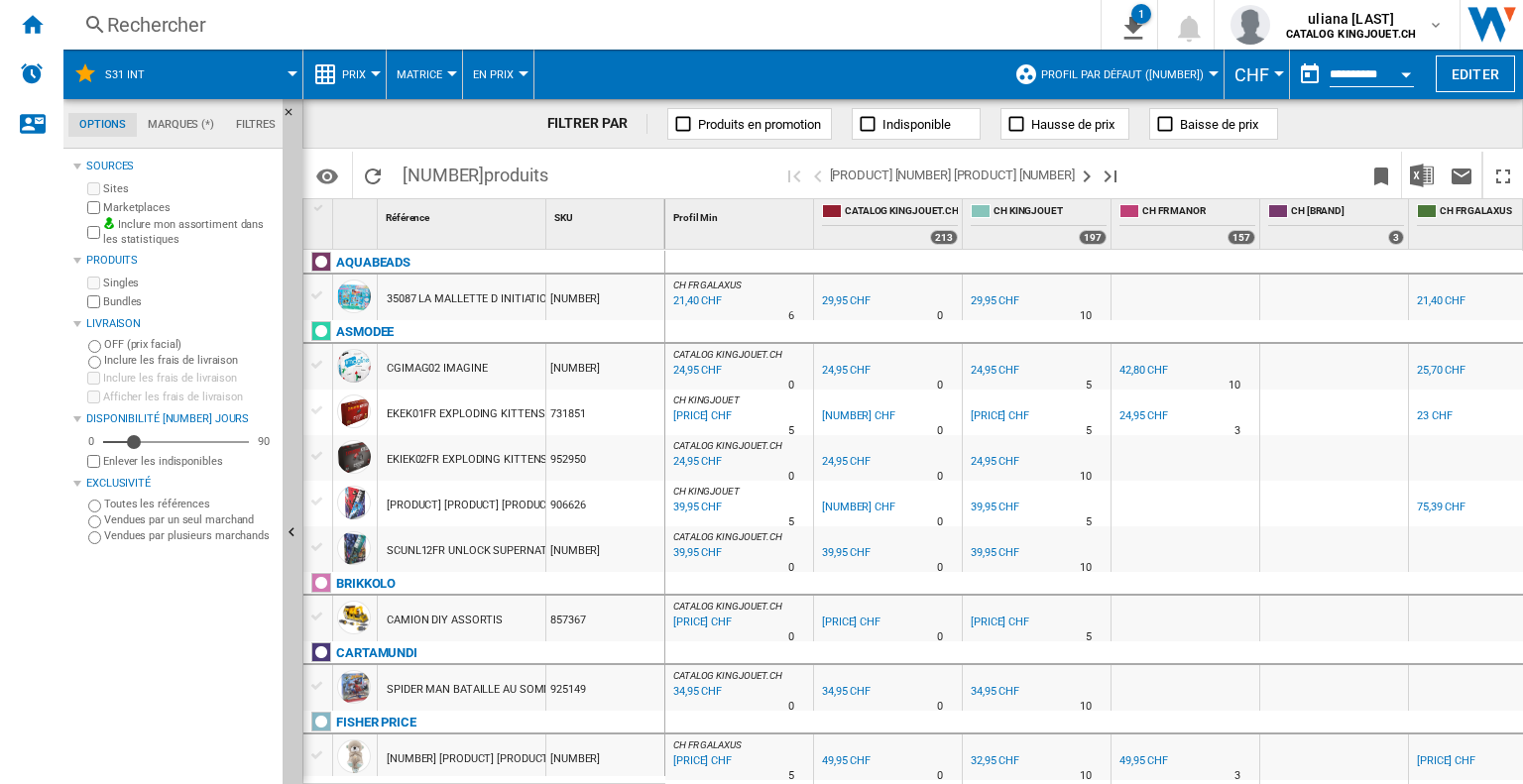 drag, startPoint x: 1089, startPoint y: 19, endPoint x: 717, endPoint y: 387, distance: 523.2667 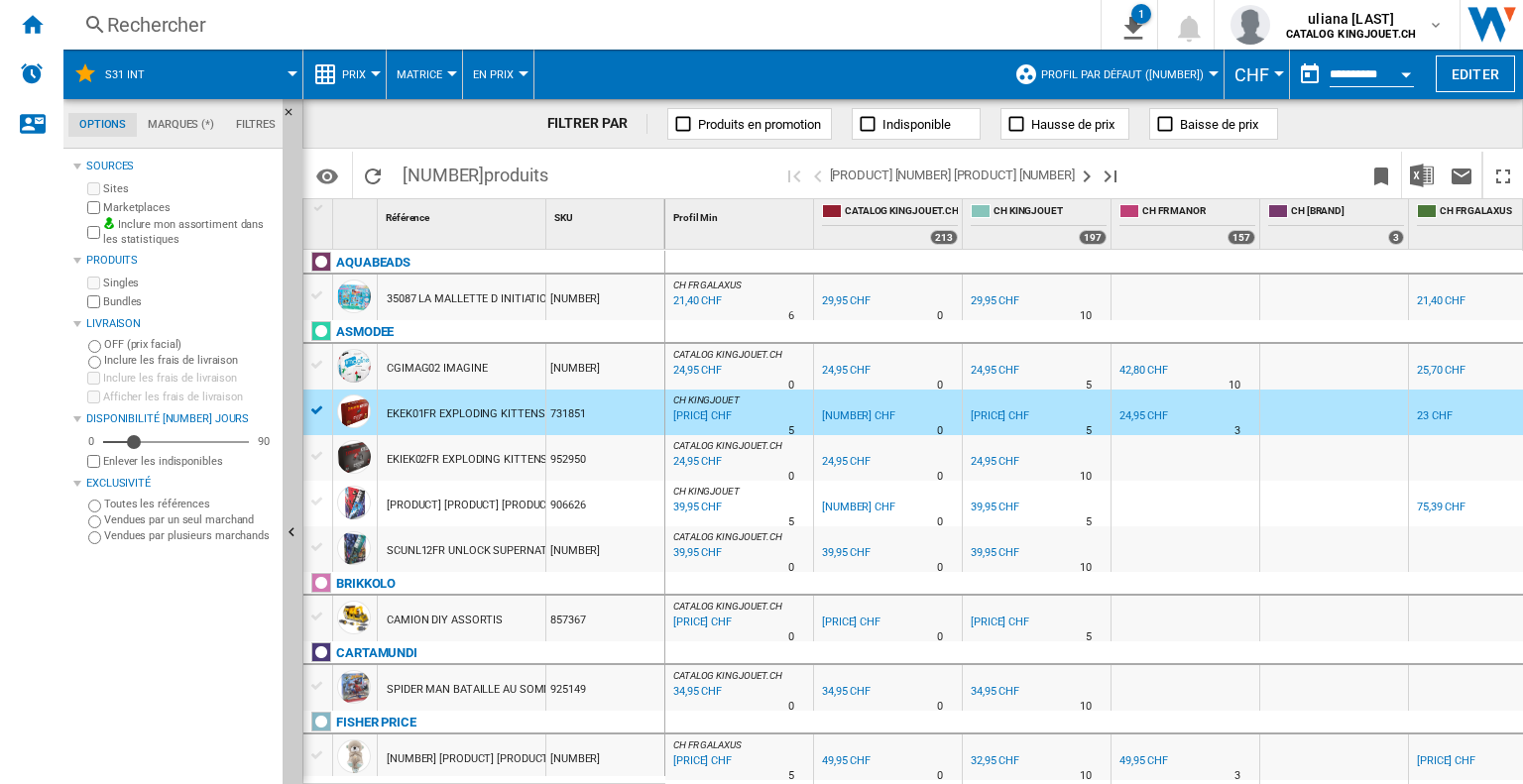 click on "Profil par défaut ([NUMBER])" at bounding box center [1127, 74] 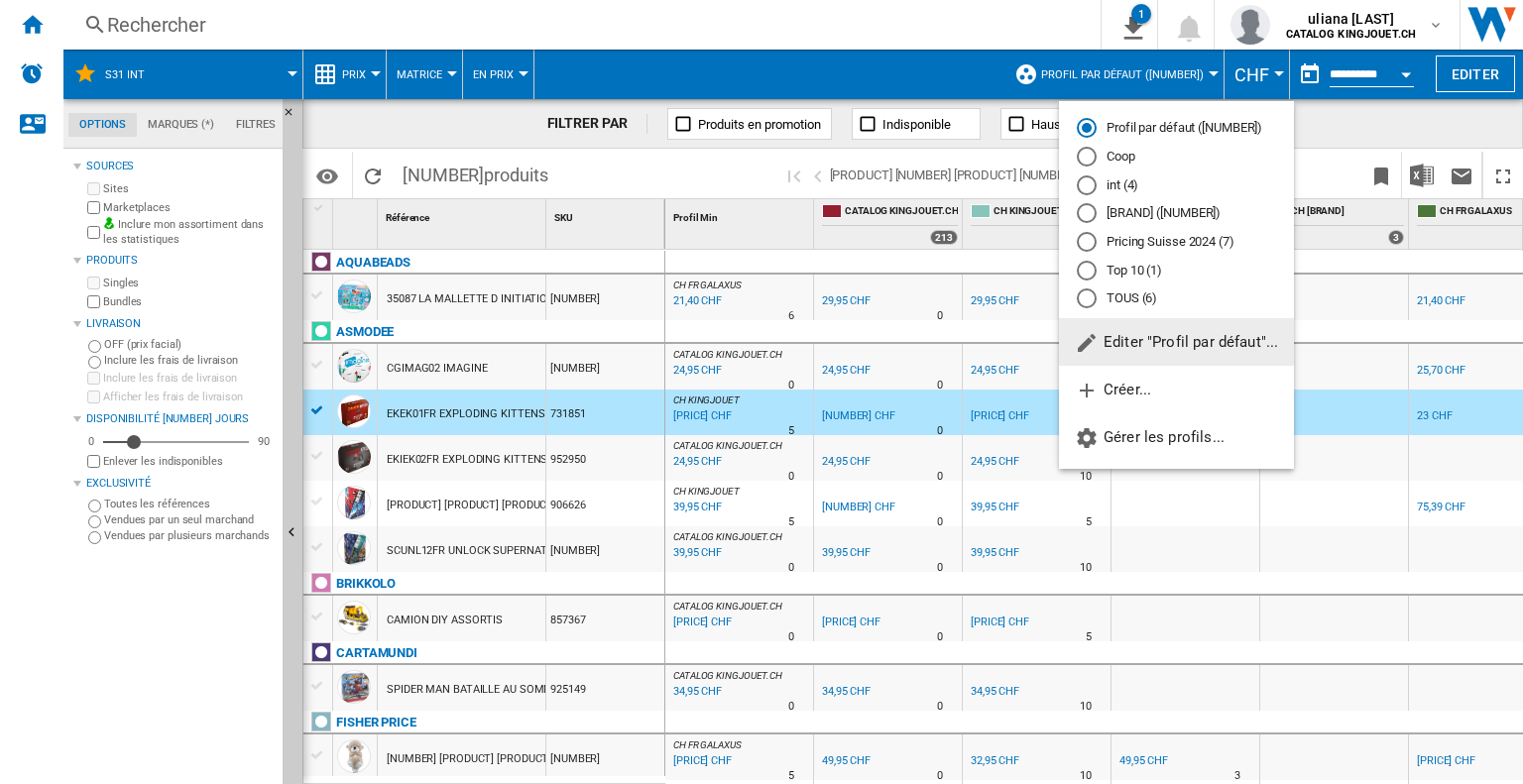 click on "int (4)" at bounding box center [1176, 184] 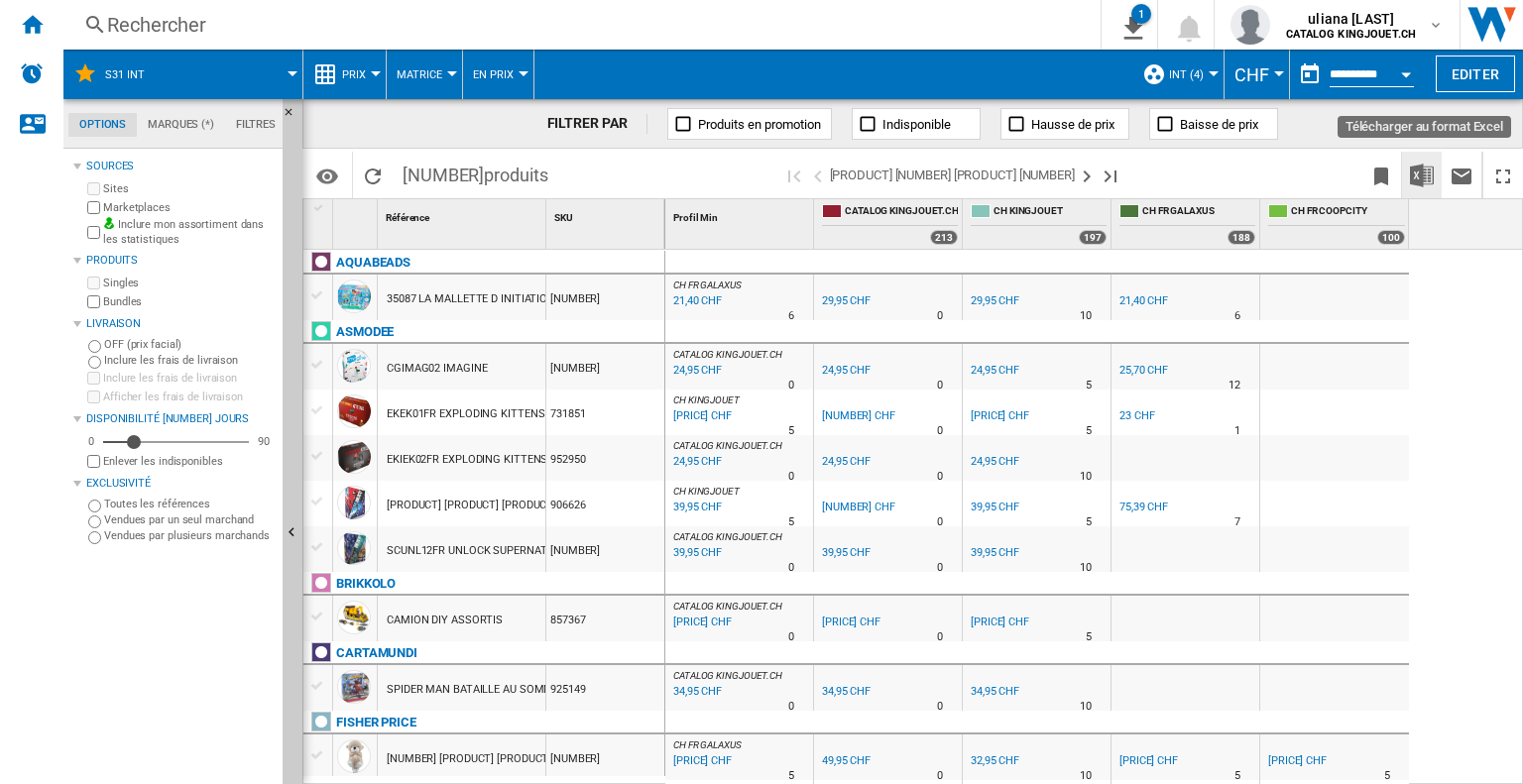 click at bounding box center [1422, 175] 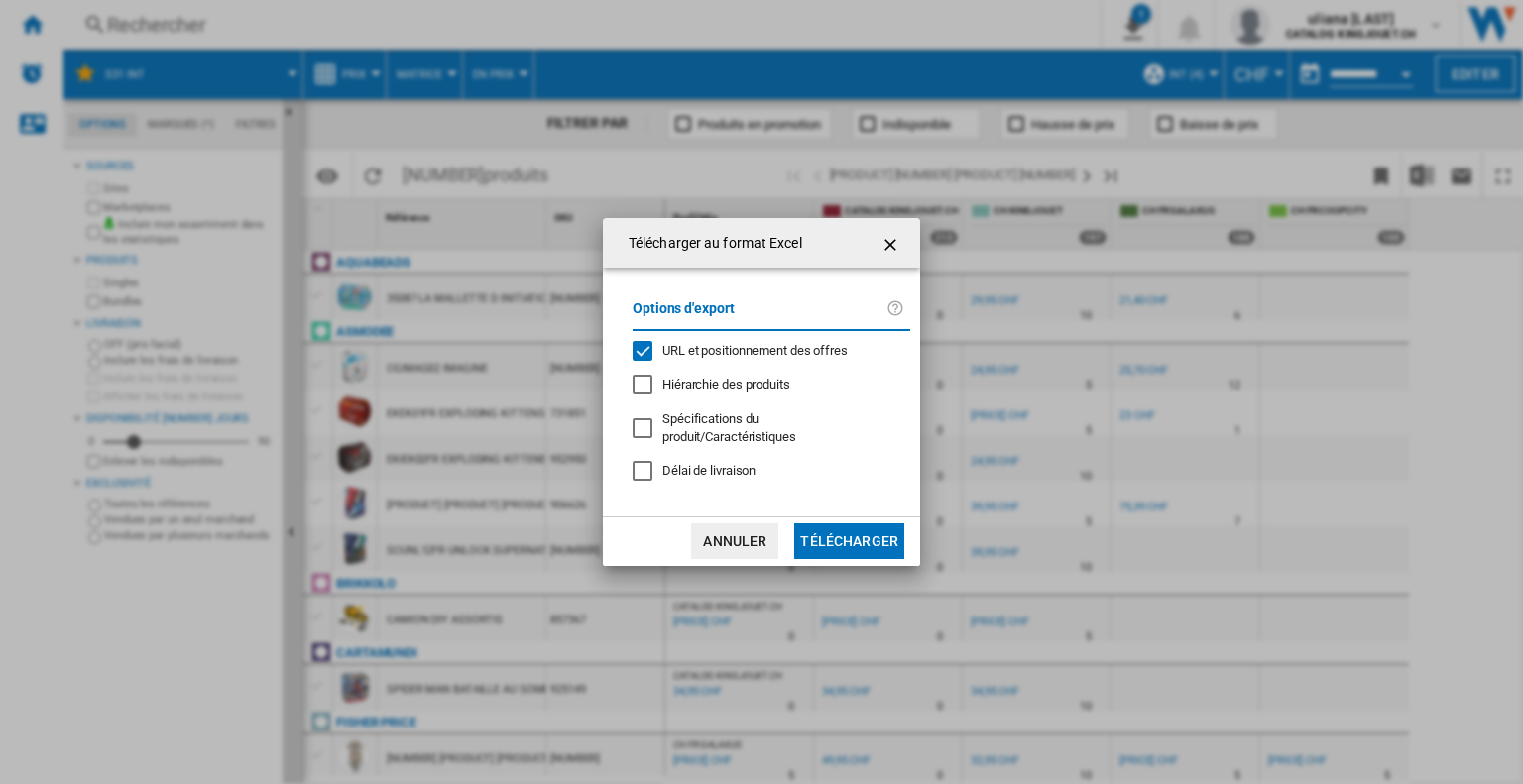 click on "URL et positionnement des offres" 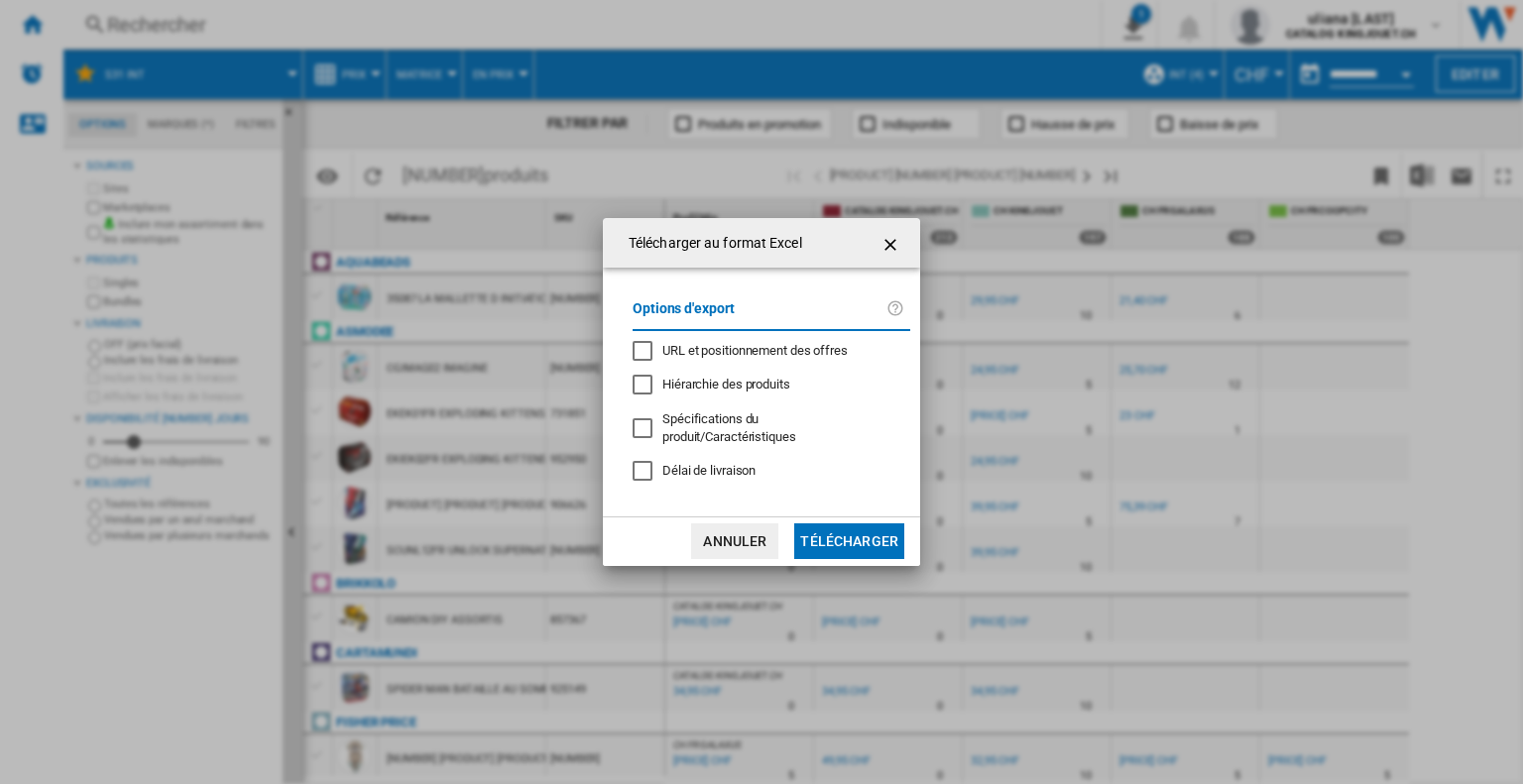 click on "Annuler
Télécharger" 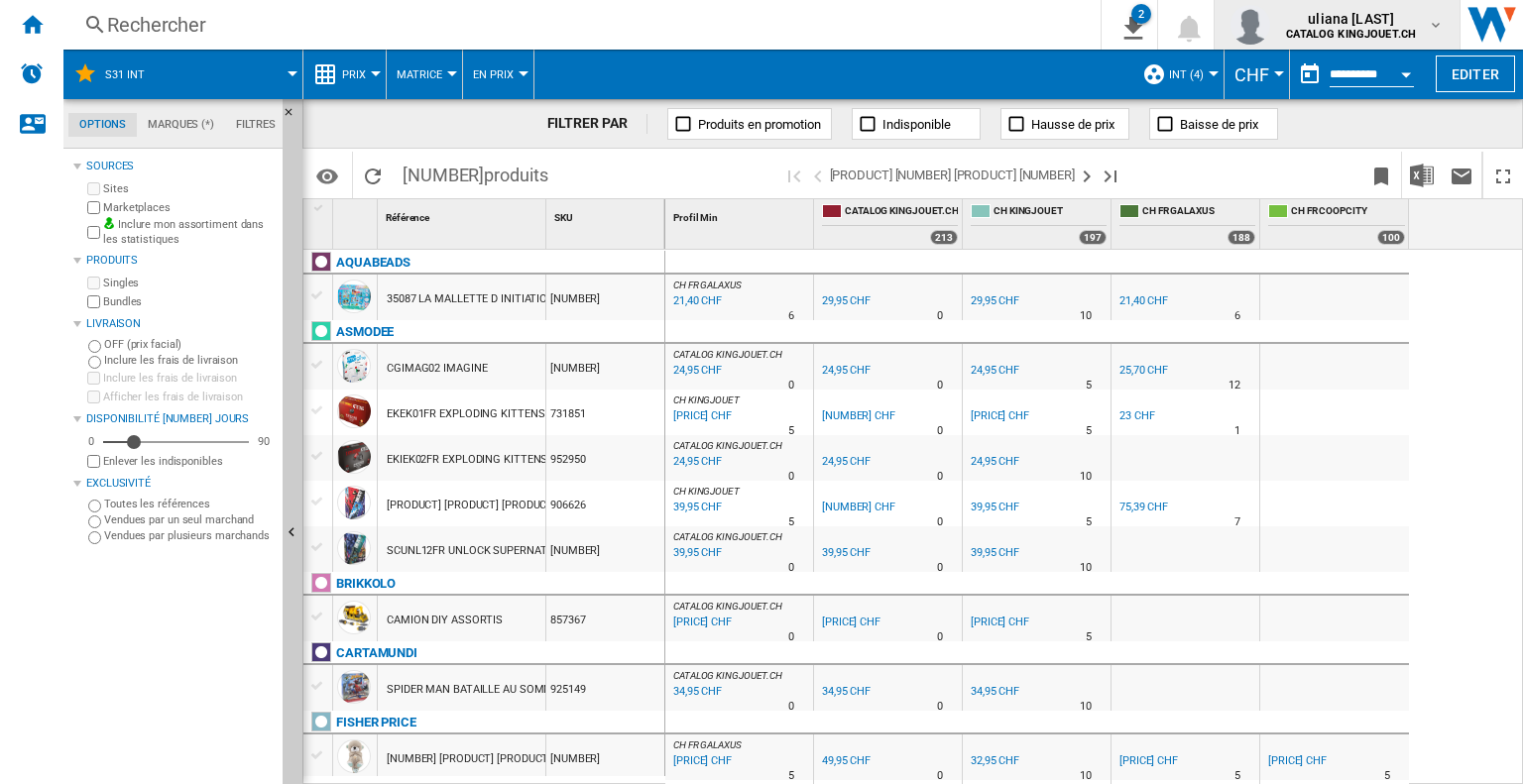 click on "uliana
[LAST]" at bounding box center (1350, 19) 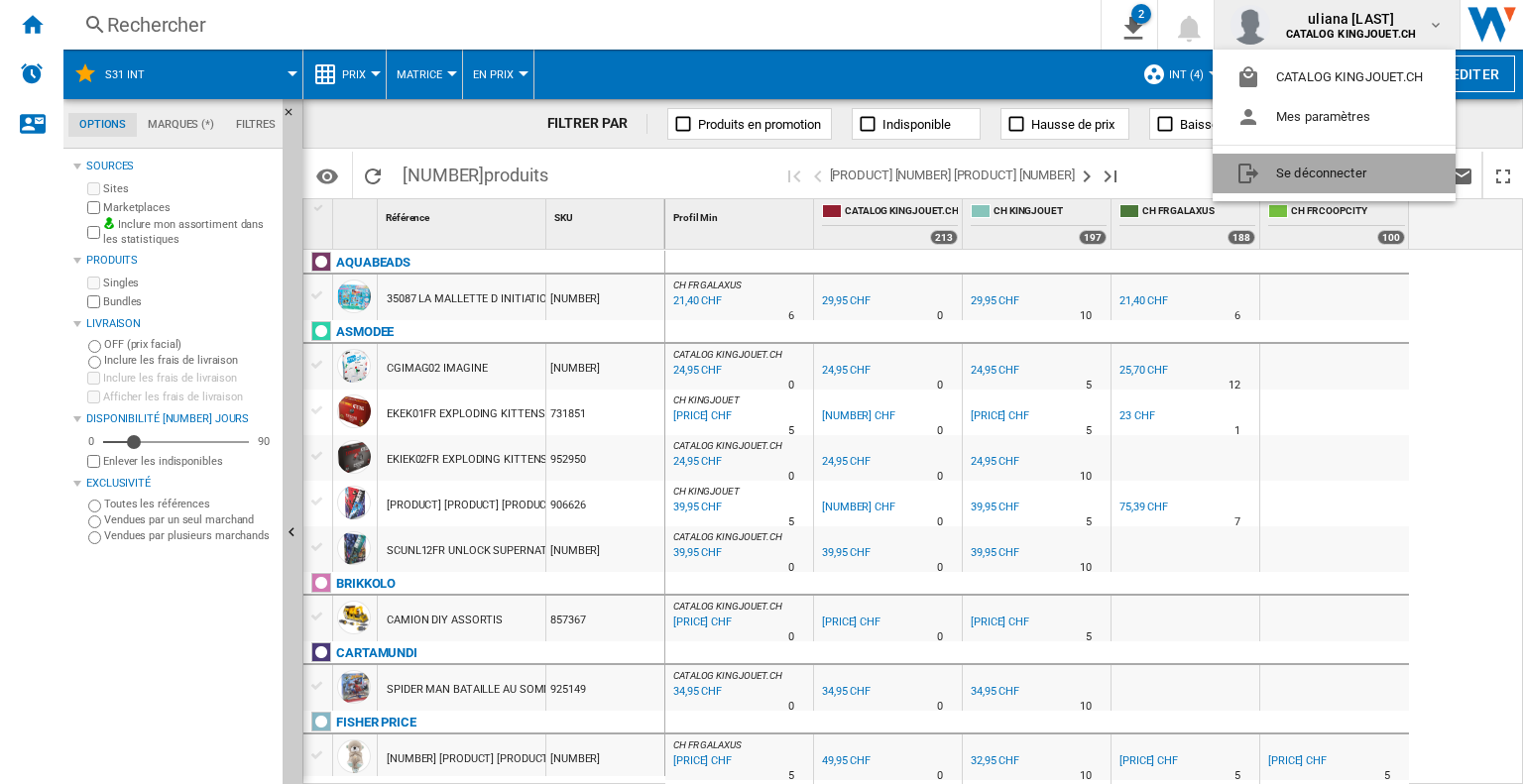 click on "Se déconnecter" 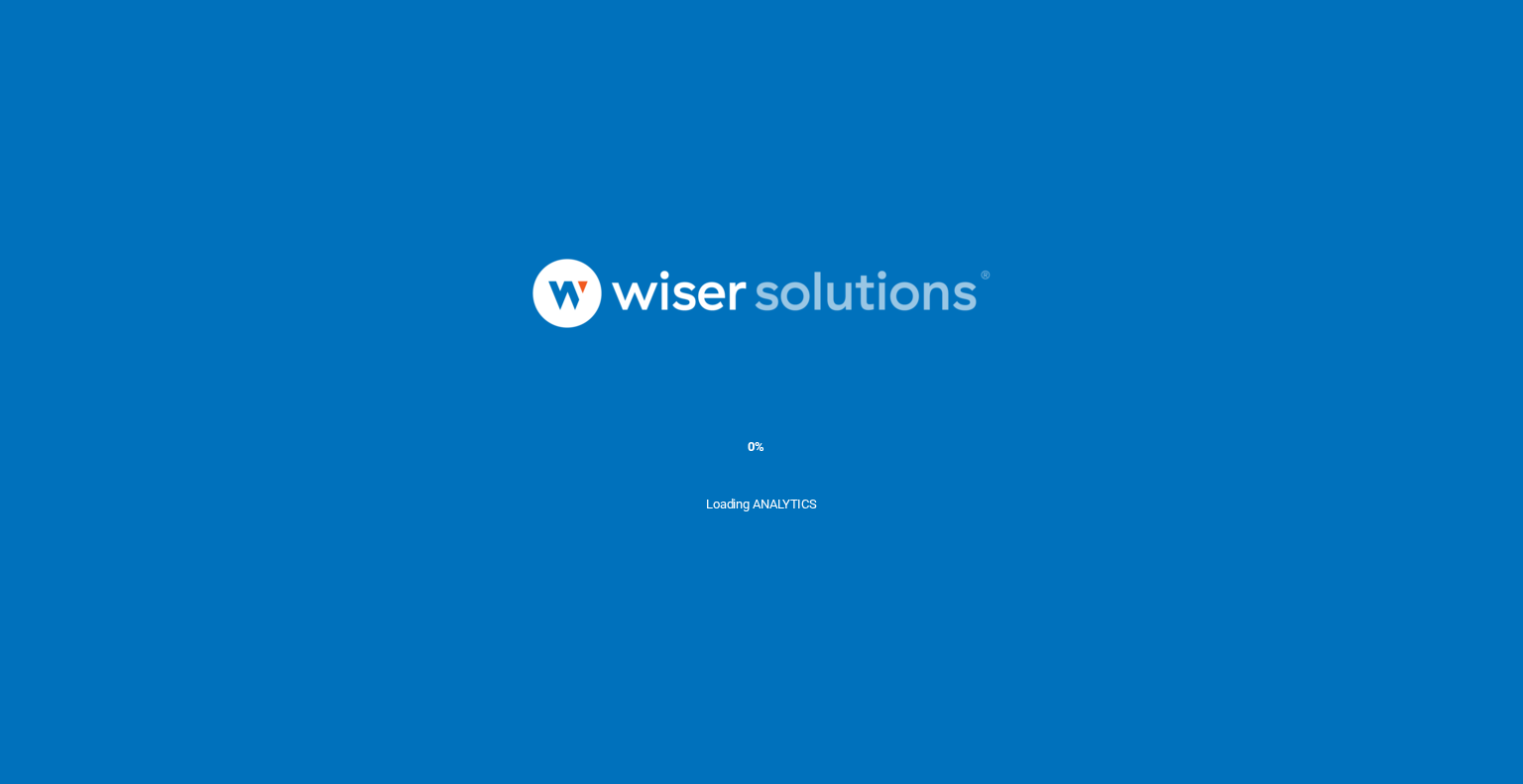 scroll, scrollTop: 0, scrollLeft: 0, axis: both 